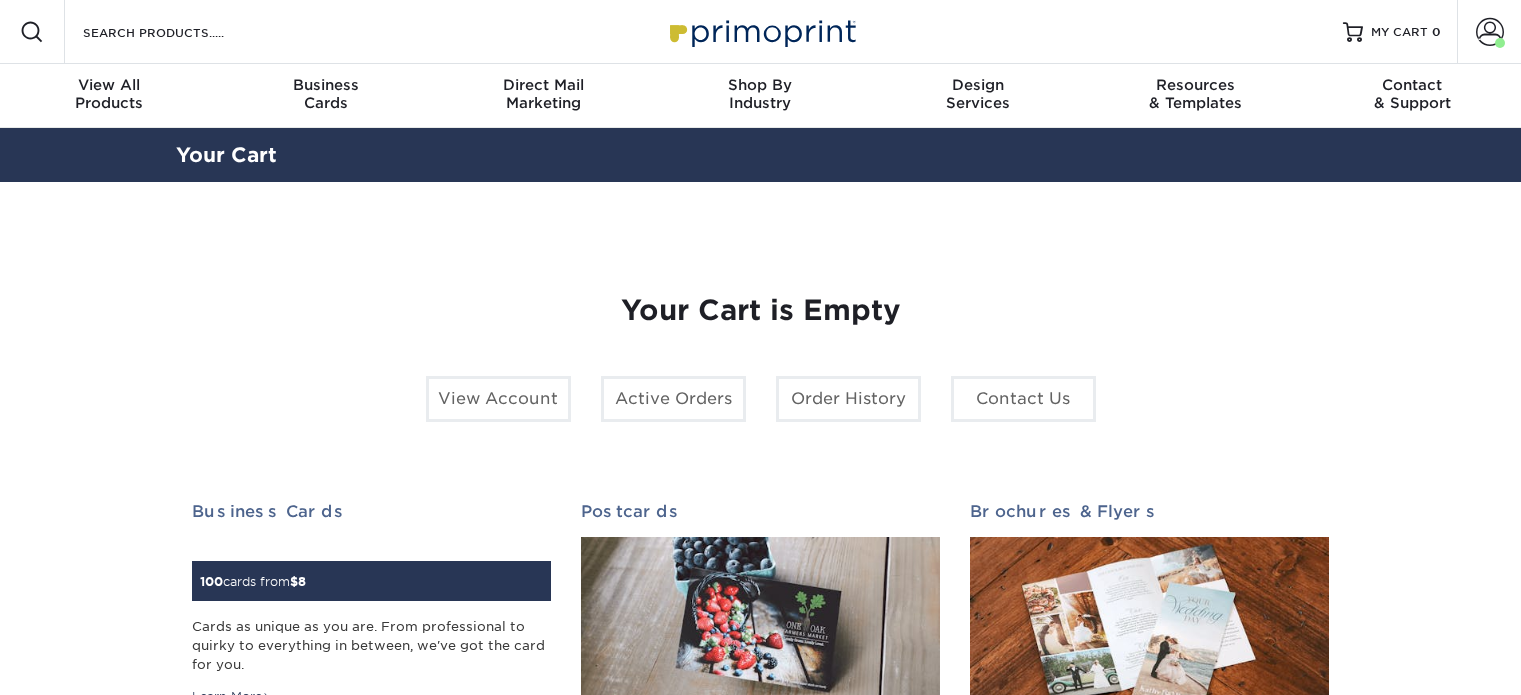 scroll, scrollTop: 0, scrollLeft: 0, axis: both 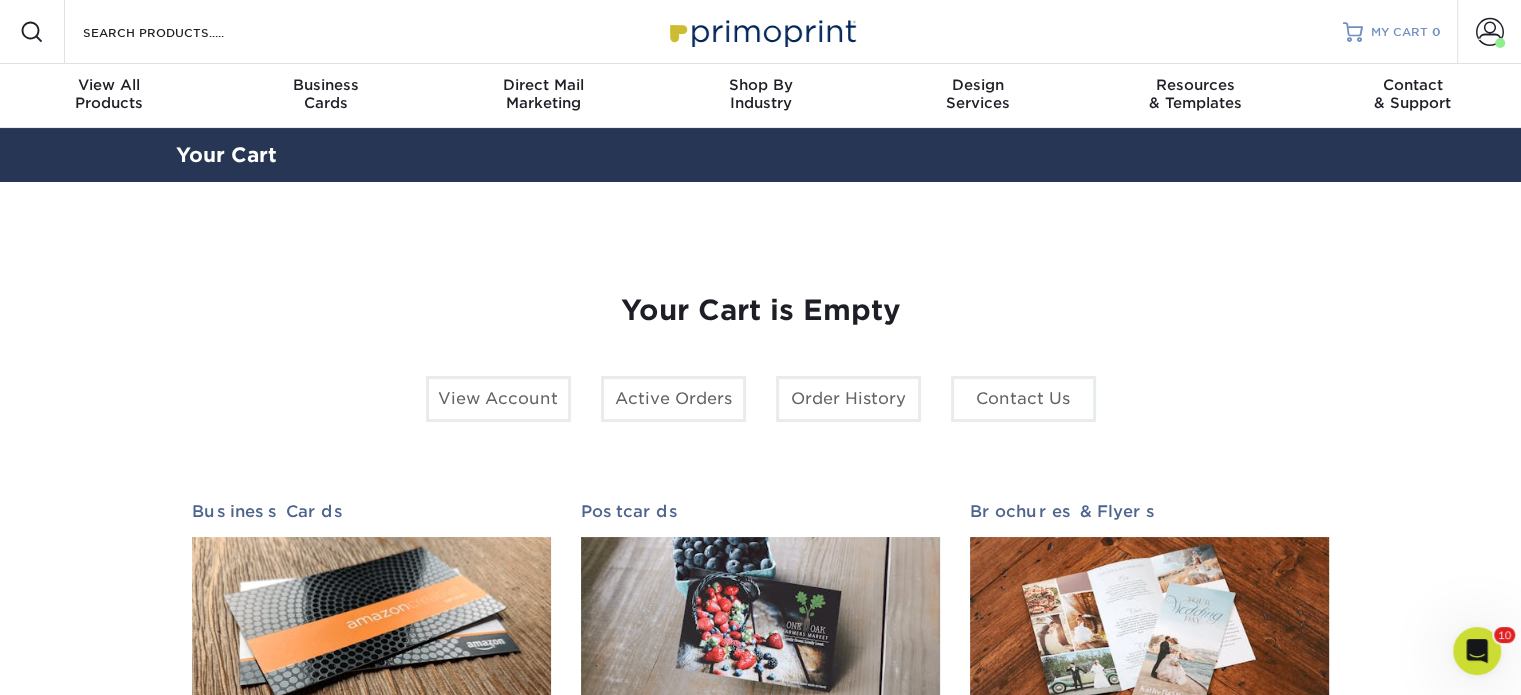 click on "MY CART" at bounding box center (1399, 32) 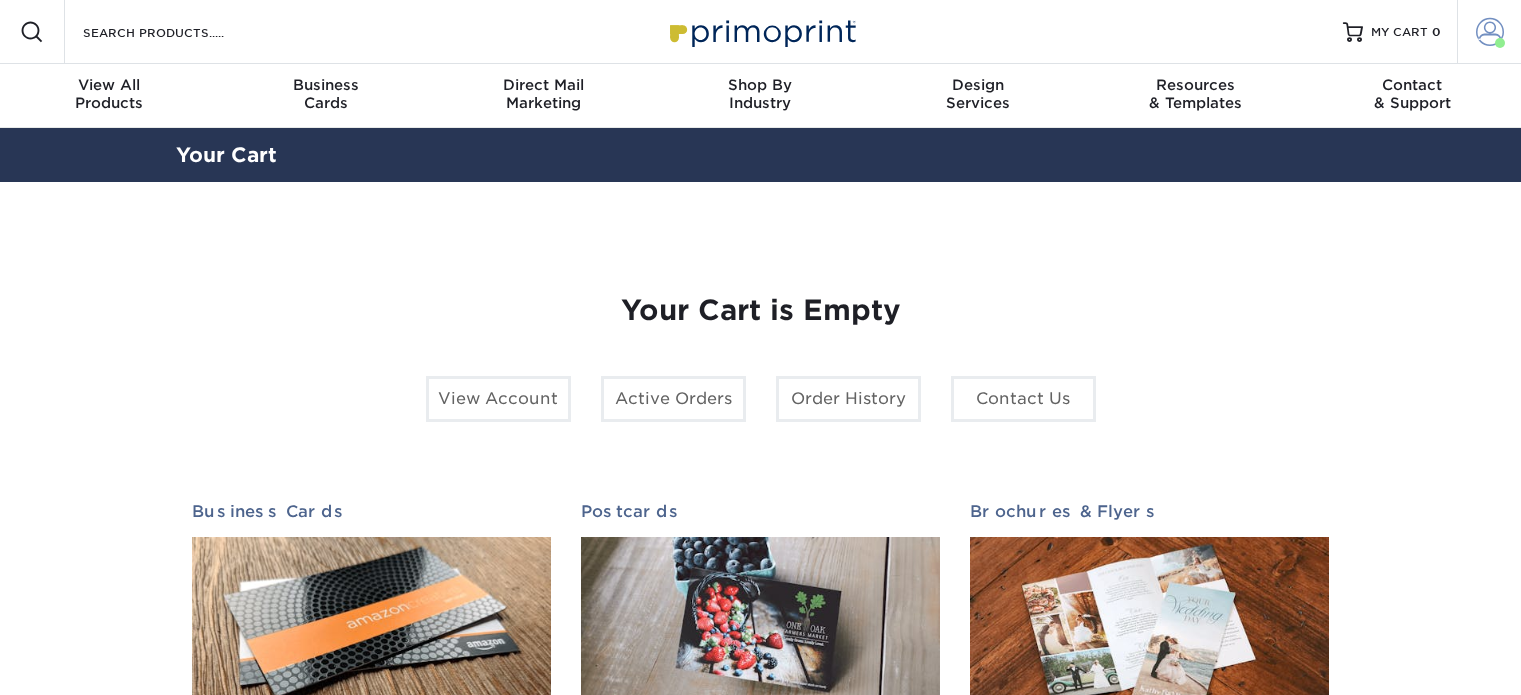 scroll, scrollTop: 0, scrollLeft: 0, axis: both 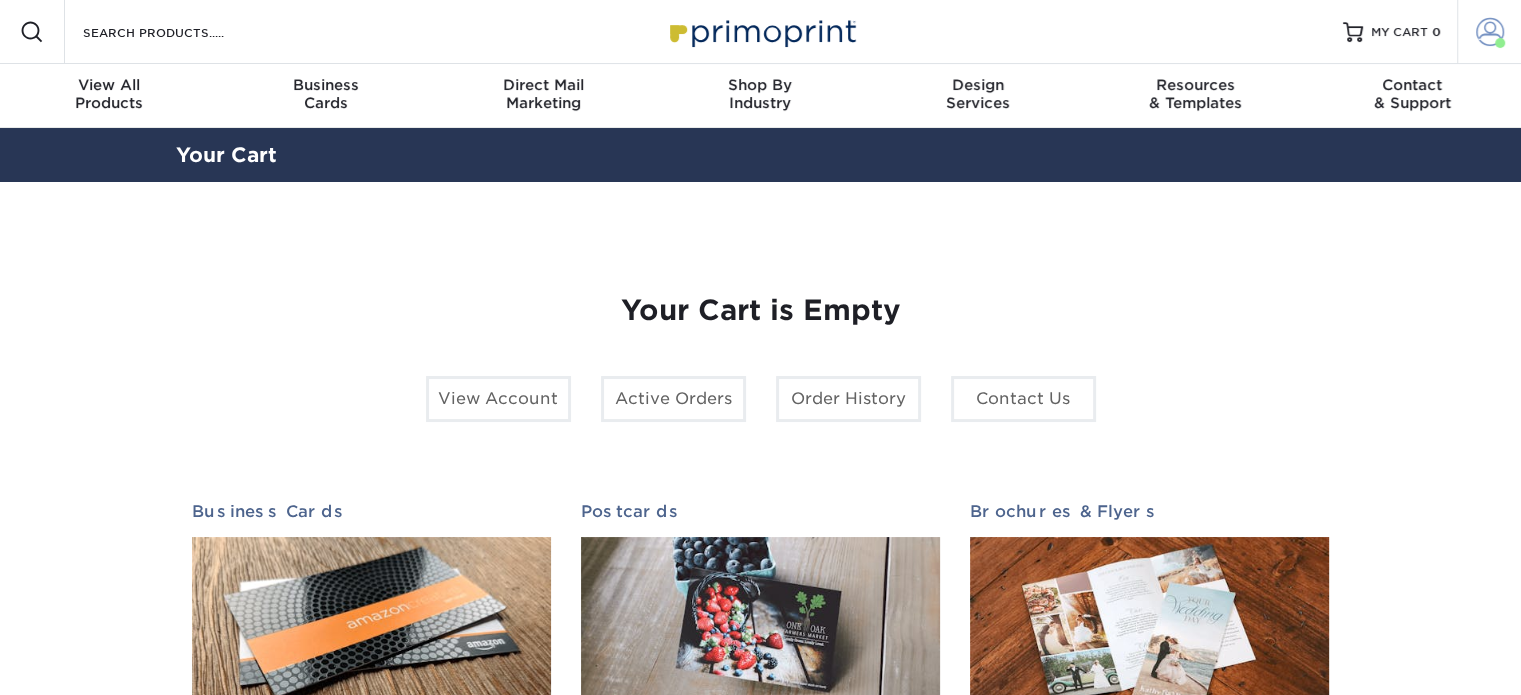 click at bounding box center (1490, 32) 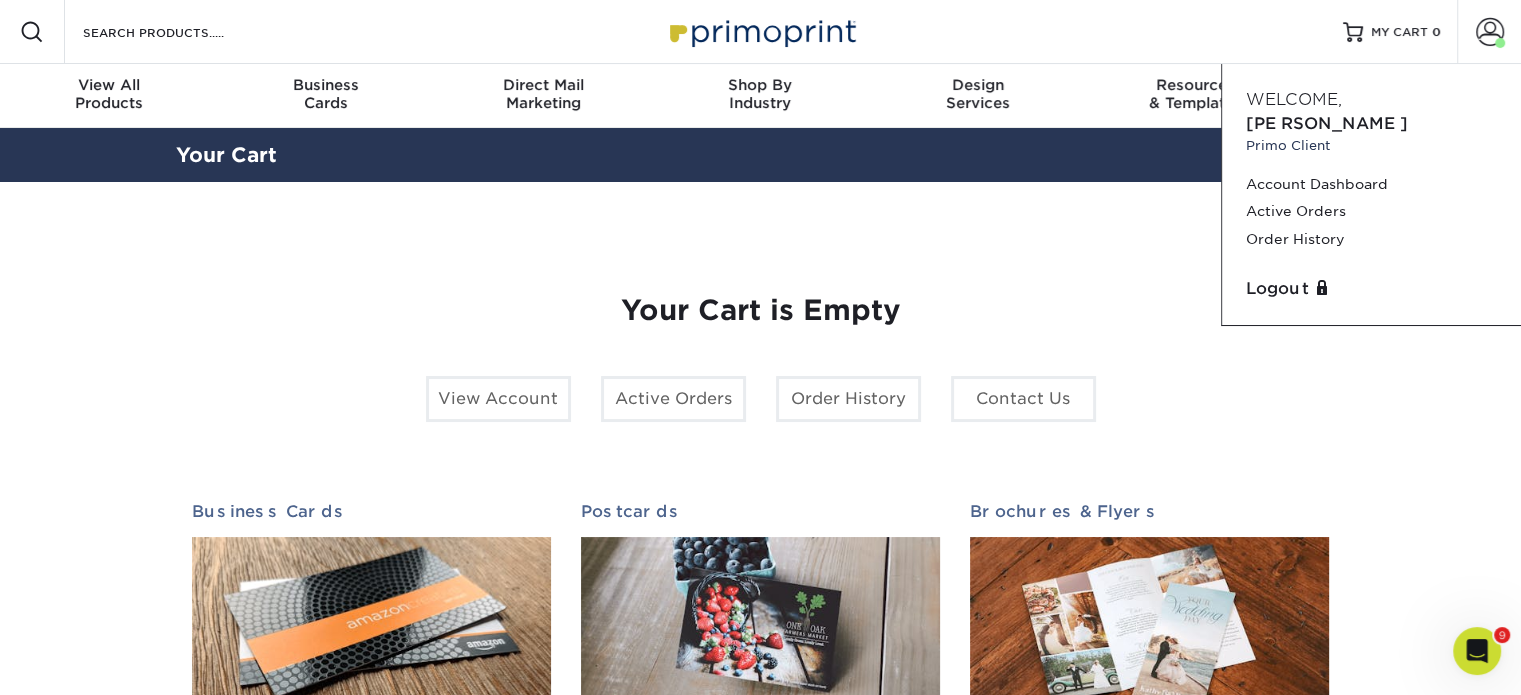 scroll, scrollTop: 0, scrollLeft: 0, axis: both 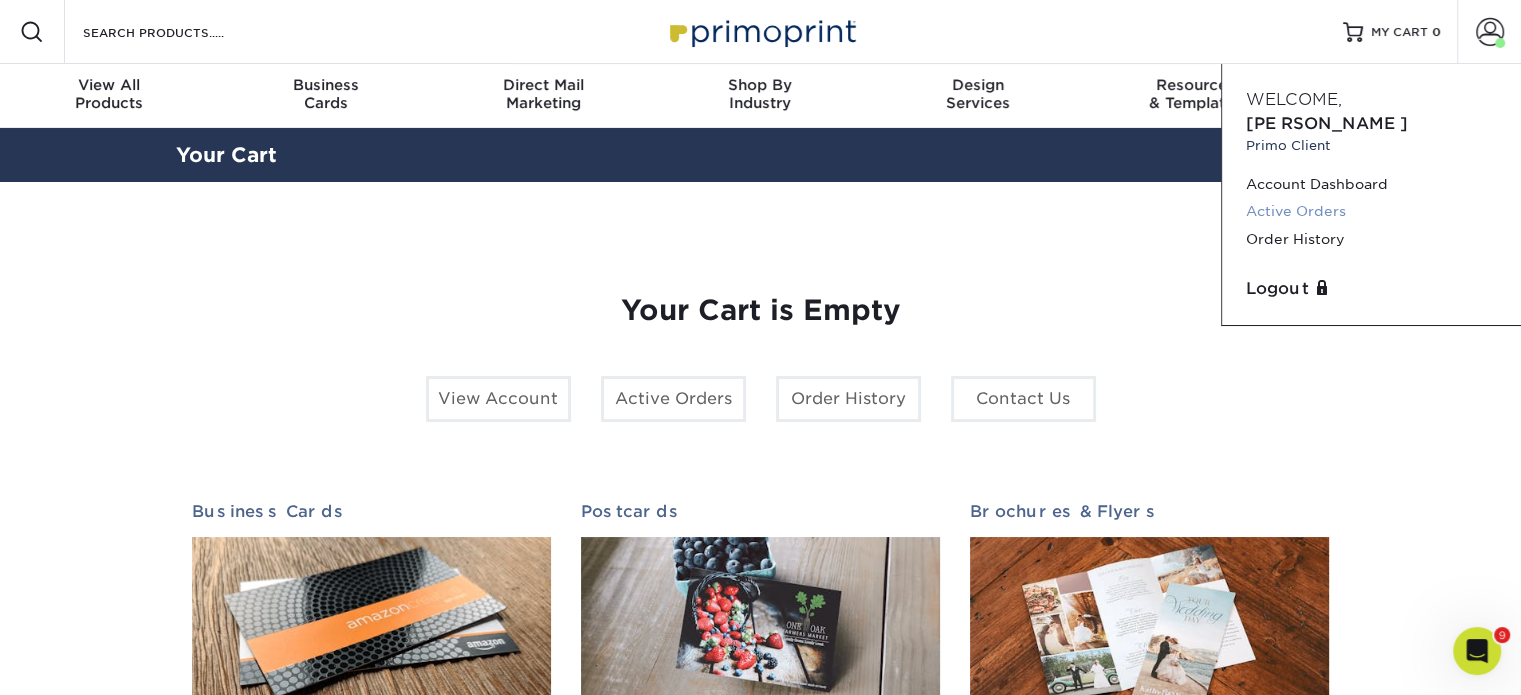 click on "Active Orders" at bounding box center [1371, 211] 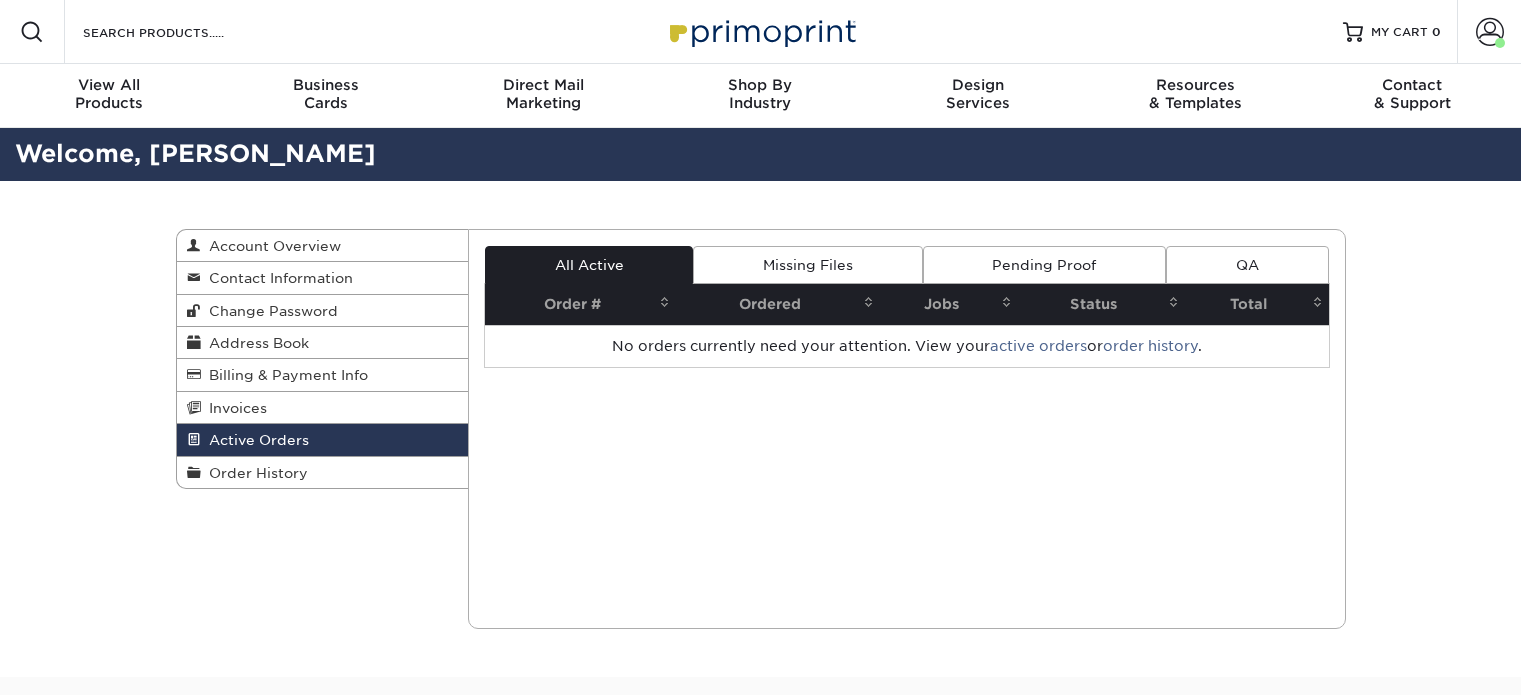 scroll, scrollTop: 0, scrollLeft: 0, axis: both 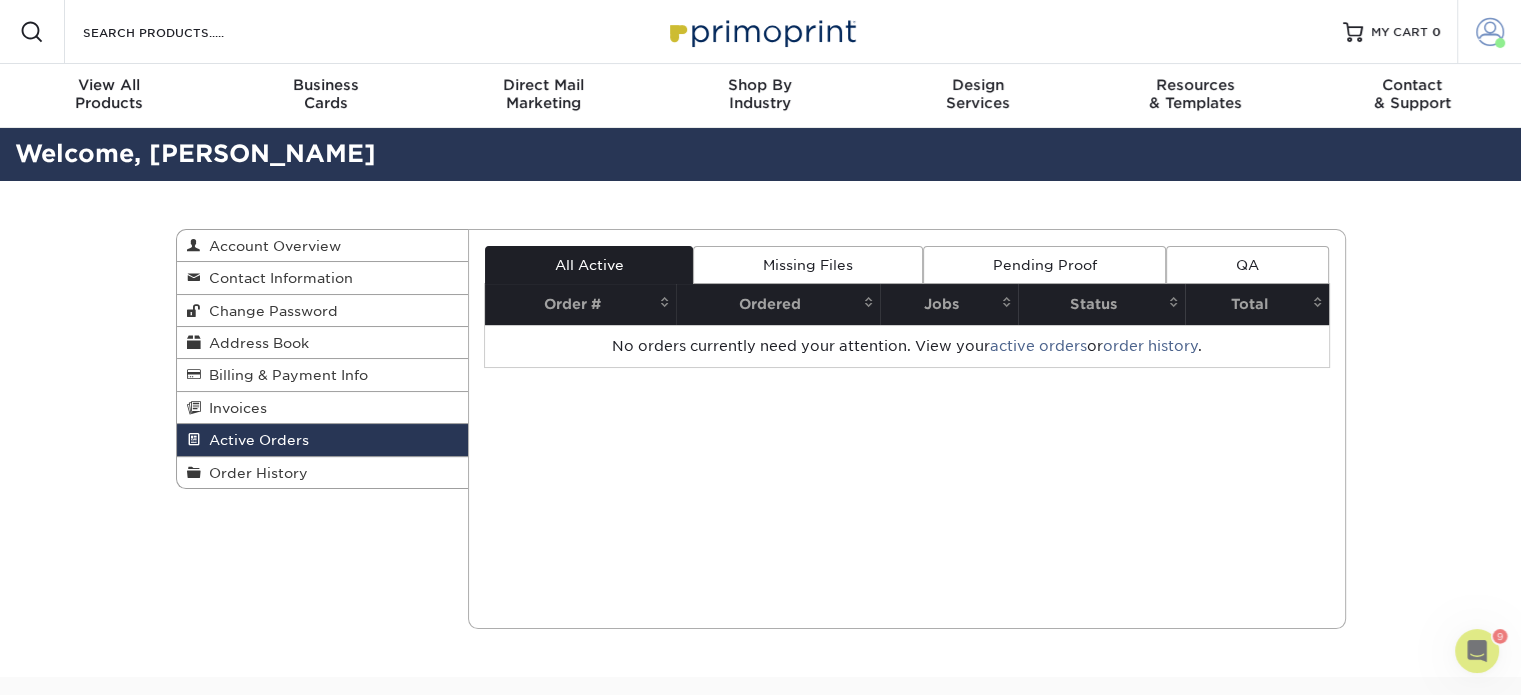 click at bounding box center (1490, 32) 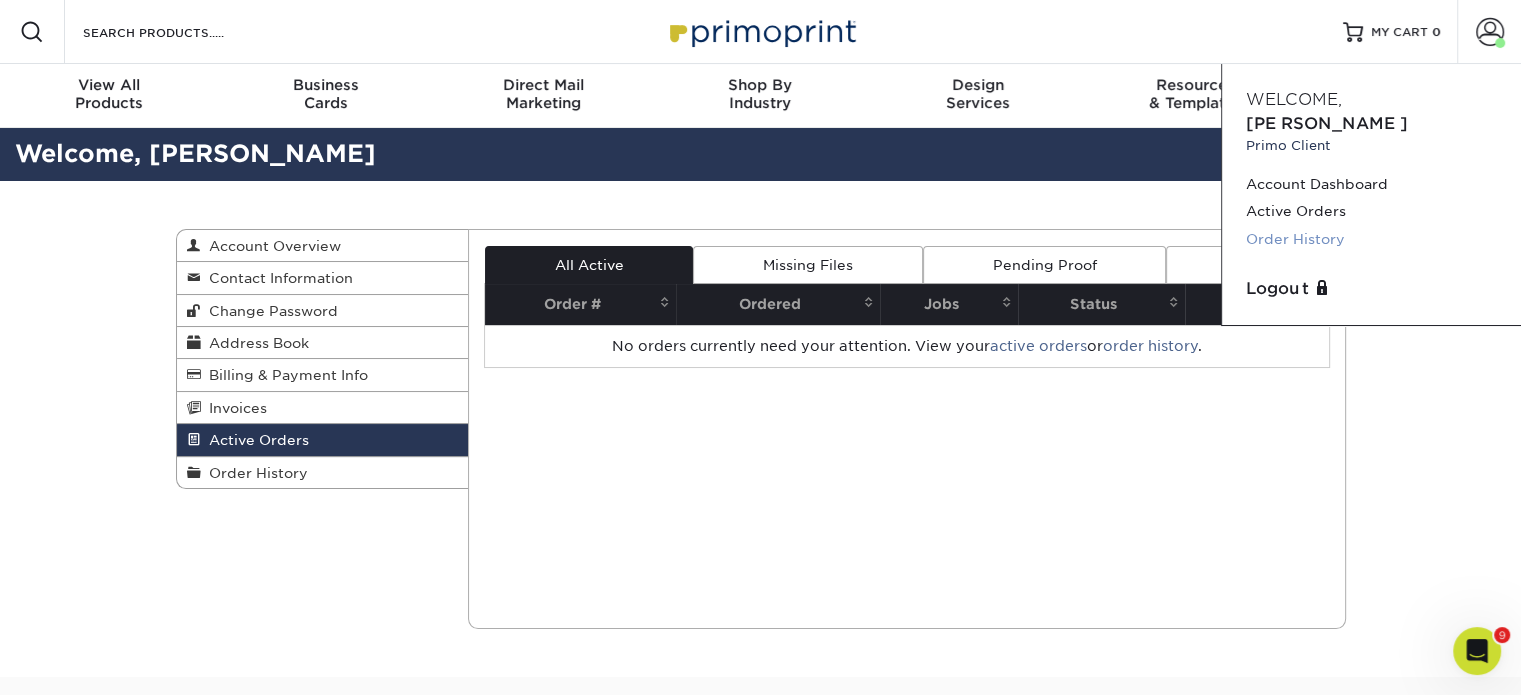 click on "Order History" at bounding box center [1371, 239] 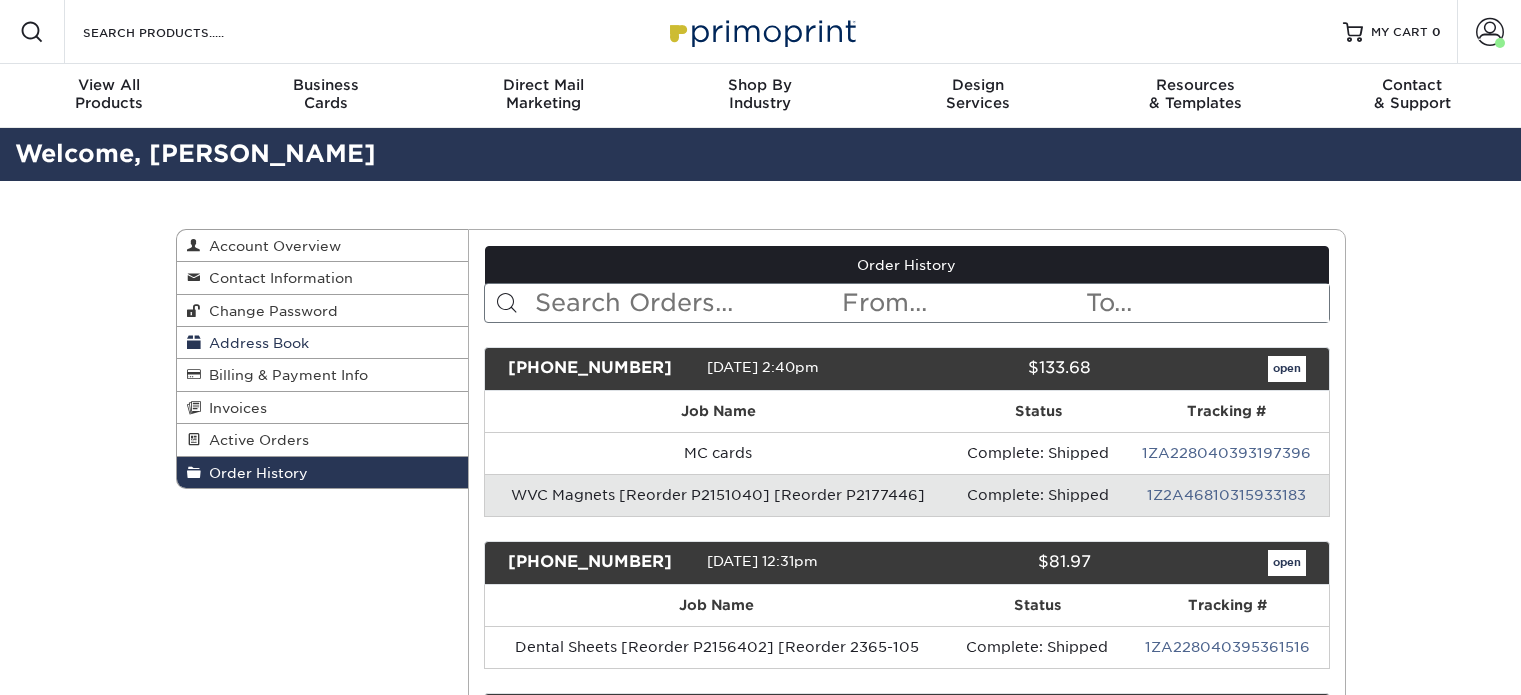 scroll, scrollTop: 0, scrollLeft: 0, axis: both 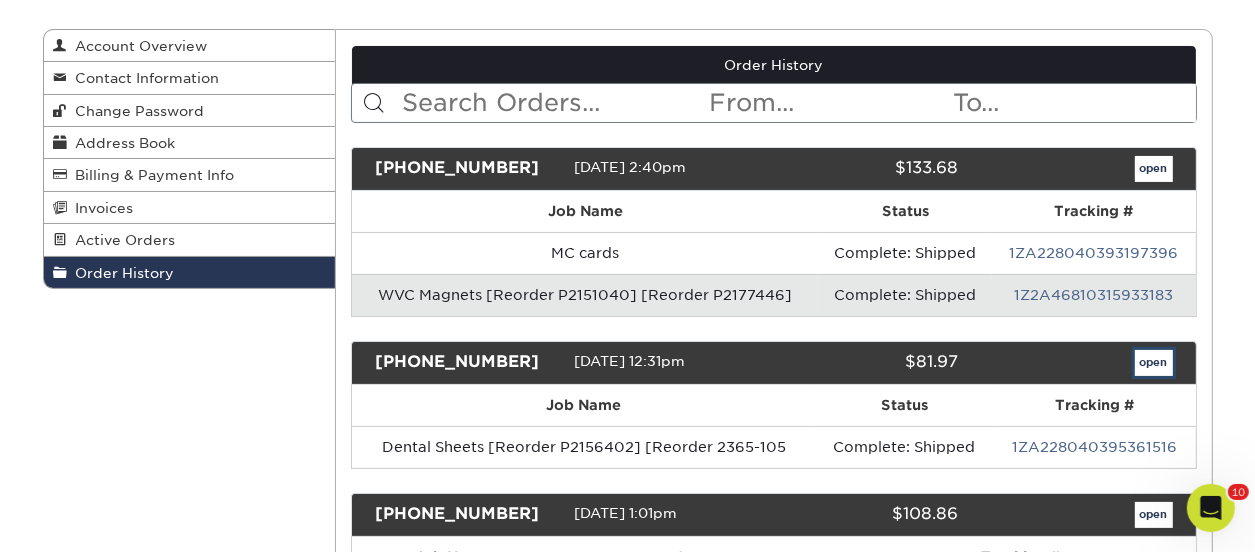 click on "open" at bounding box center [1154, 363] 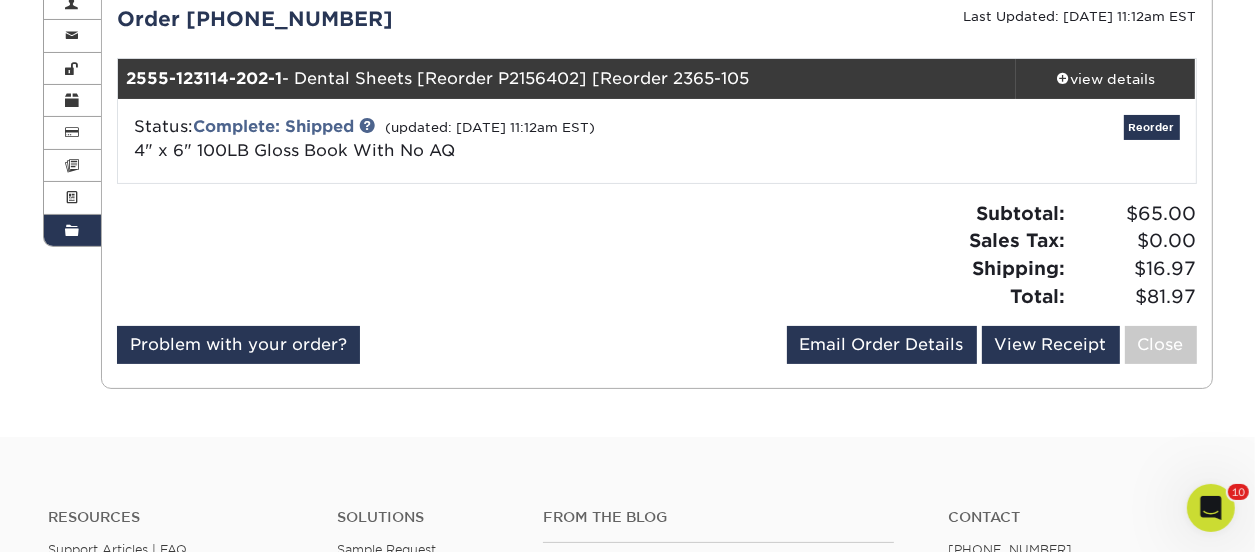 scroll, scrollTop: 300, scrollLeft: 0, axis: vertical 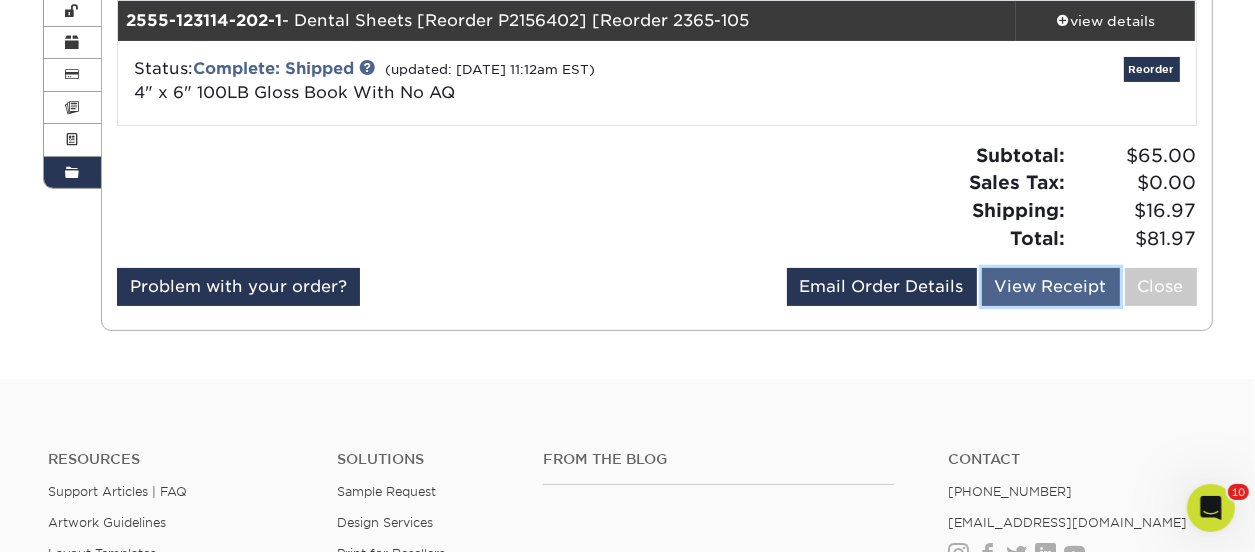 click on "View Receipt" at bounding box center [1051, 287] 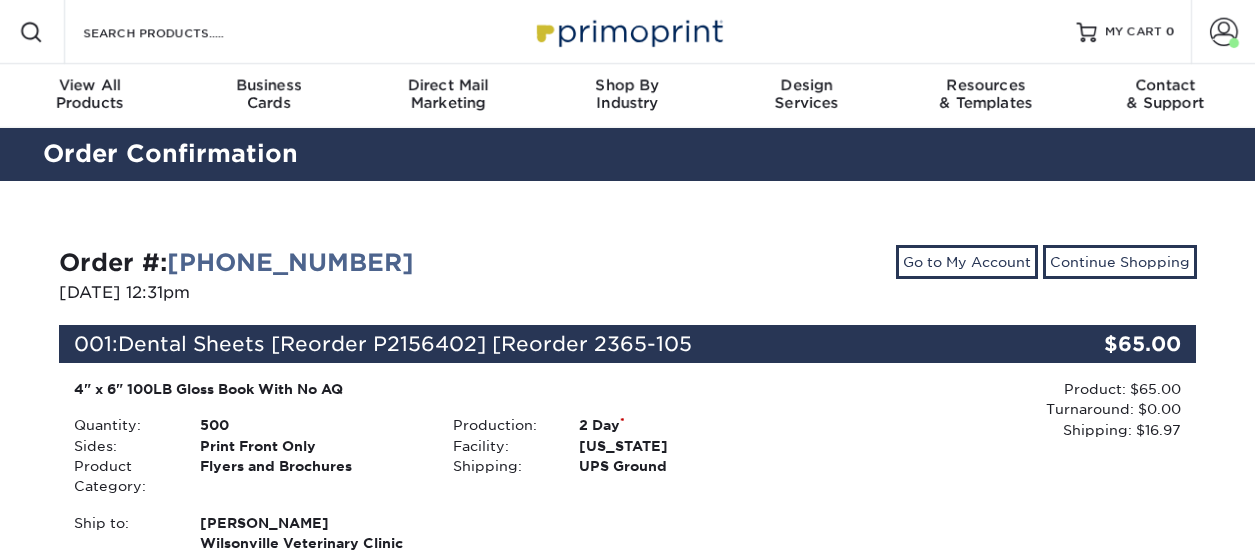 scroll, scrollTop: 0, scrollLeft: 0, axis: both 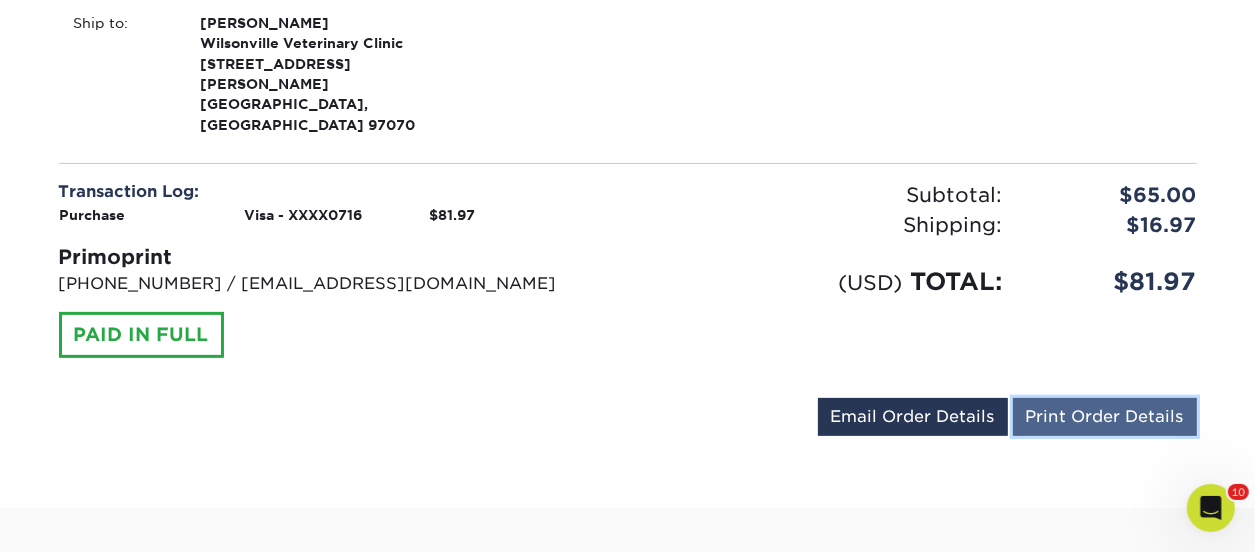 click on "Print Order Details" at bounding box center [1105, 417] 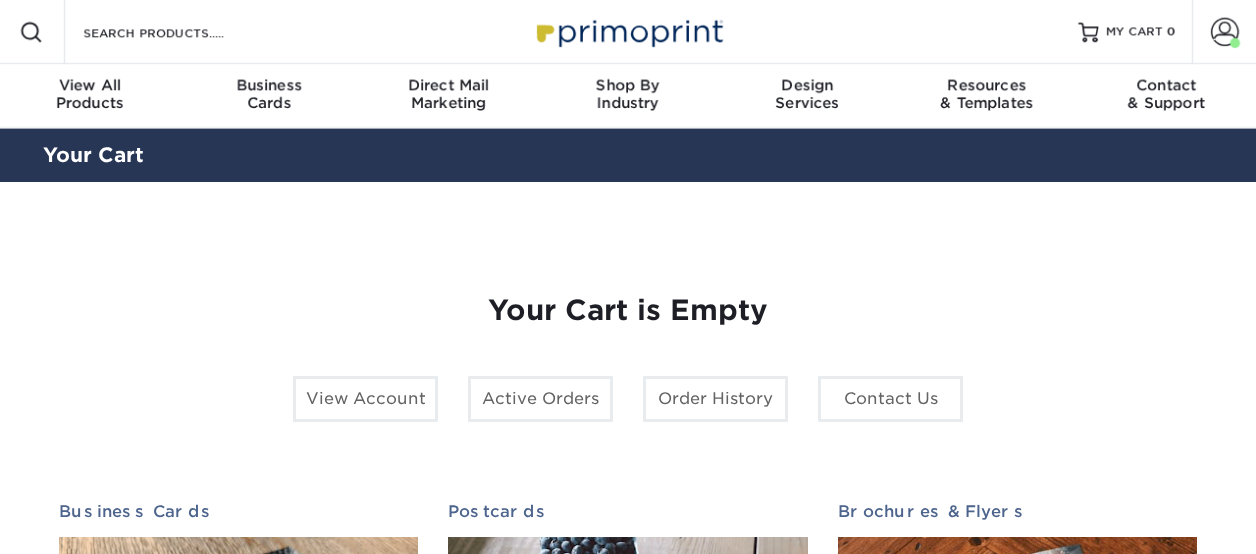 scroll, scrollTop: 0, scrollLeft: 0, axis: both 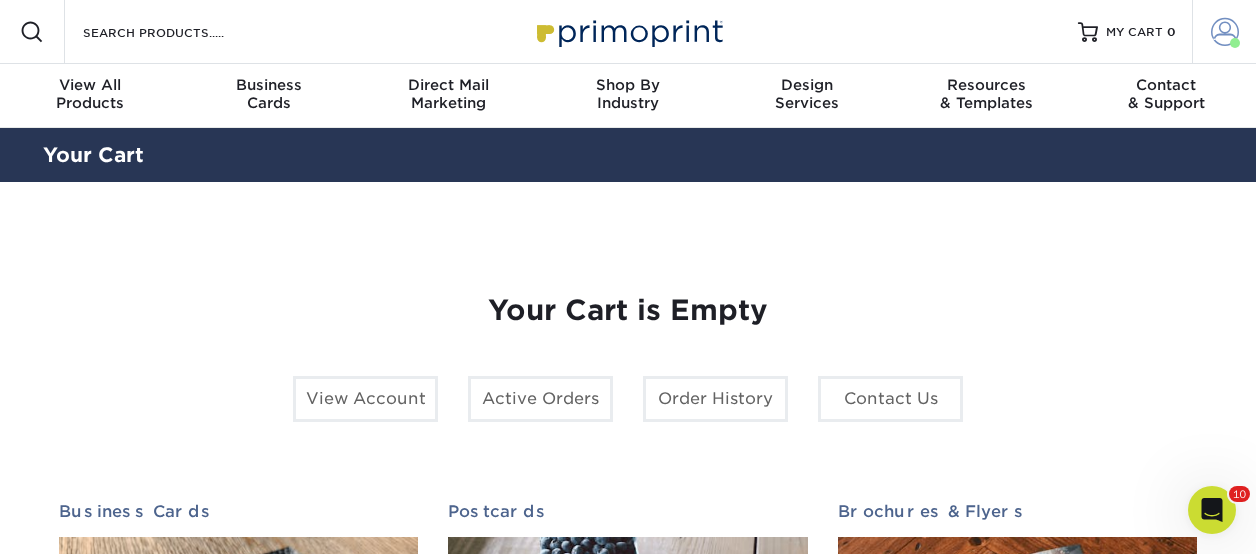 click at bounding box center (1225, 32) 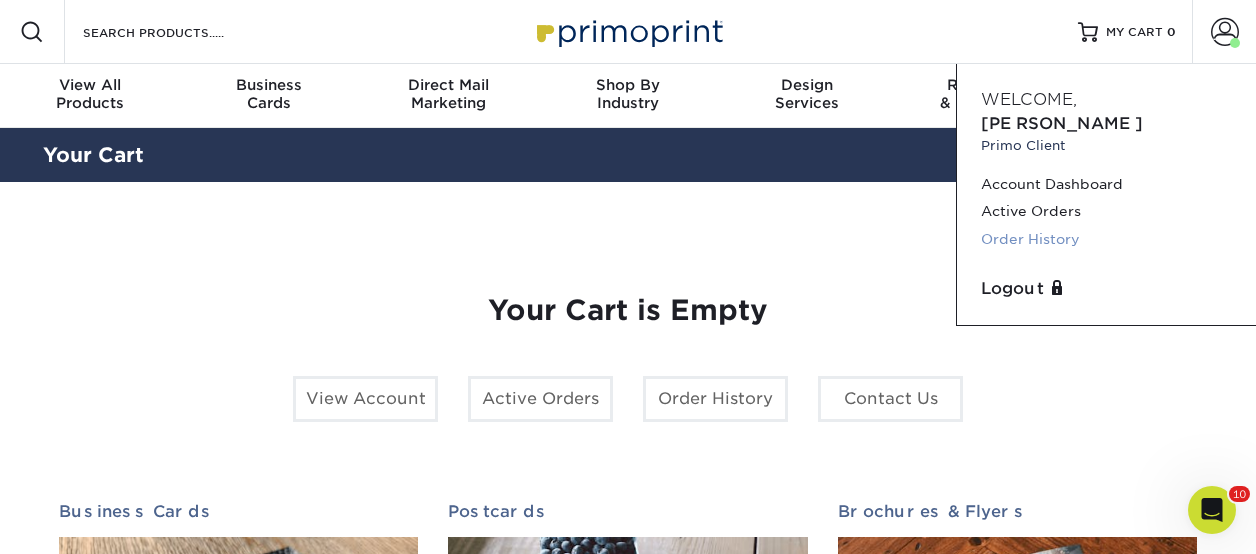 click on "Order History" at bounding box center (1106, 239) 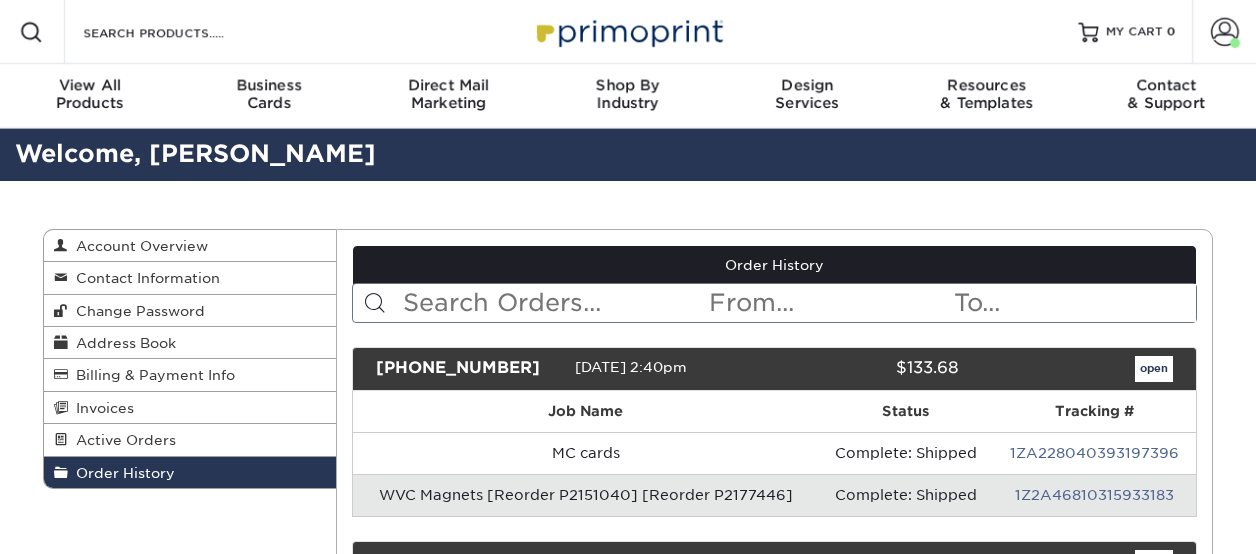 scroll, scrollTop: 0, scrollLeft: 0, axis: both 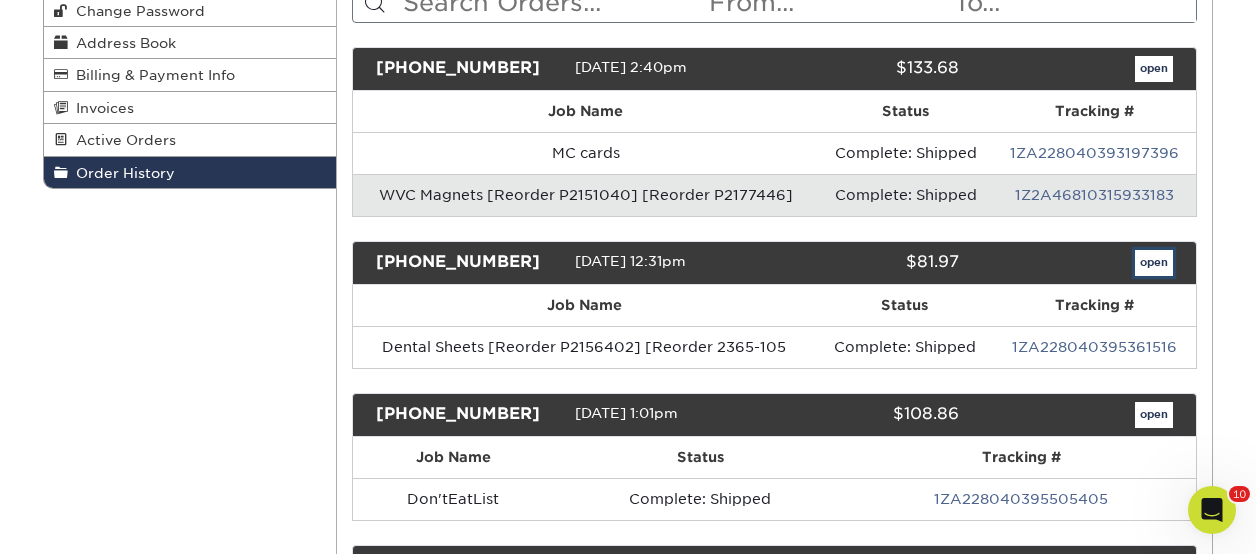 click on "open" at bounding box center [1154, 263] 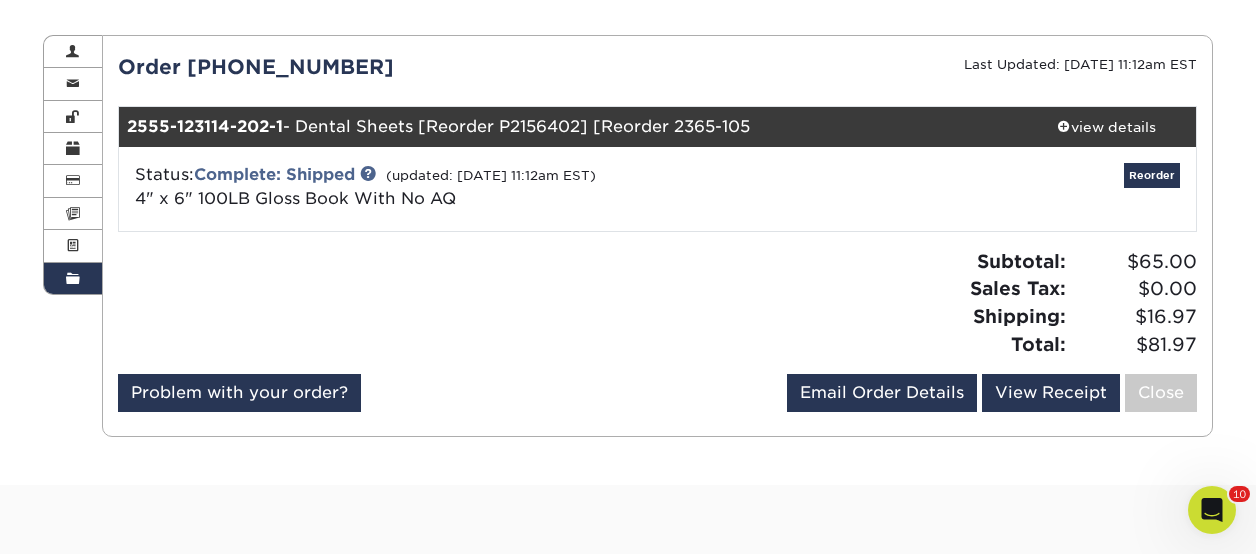 scroll, scrollTop: 200, scrollLeft: 0, axis: vertical 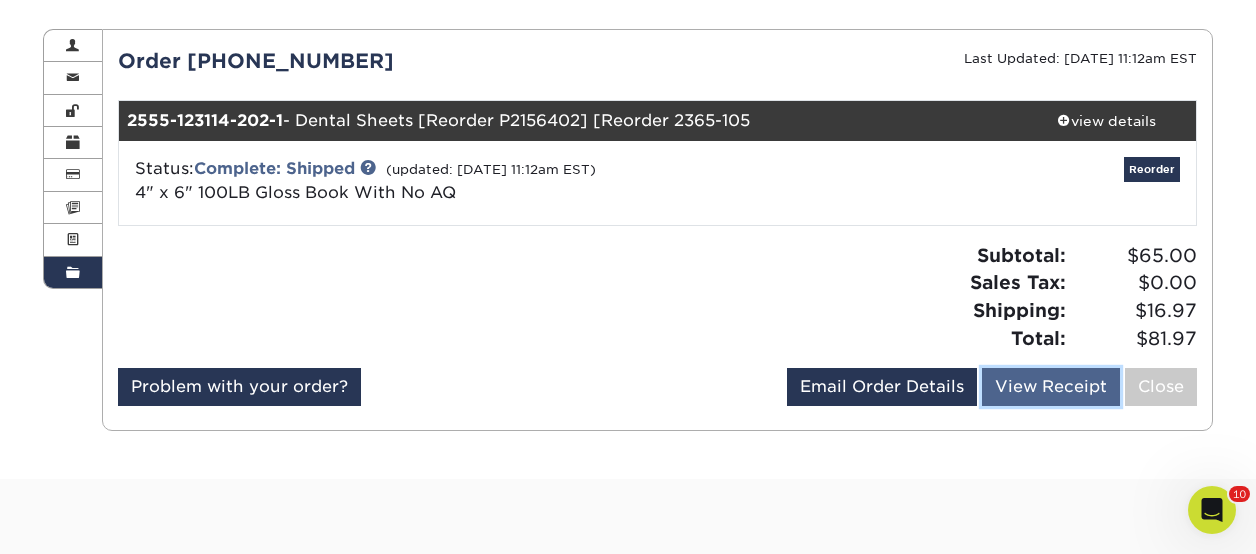 click on "View Receipt" at bounding box center (1051, 387) 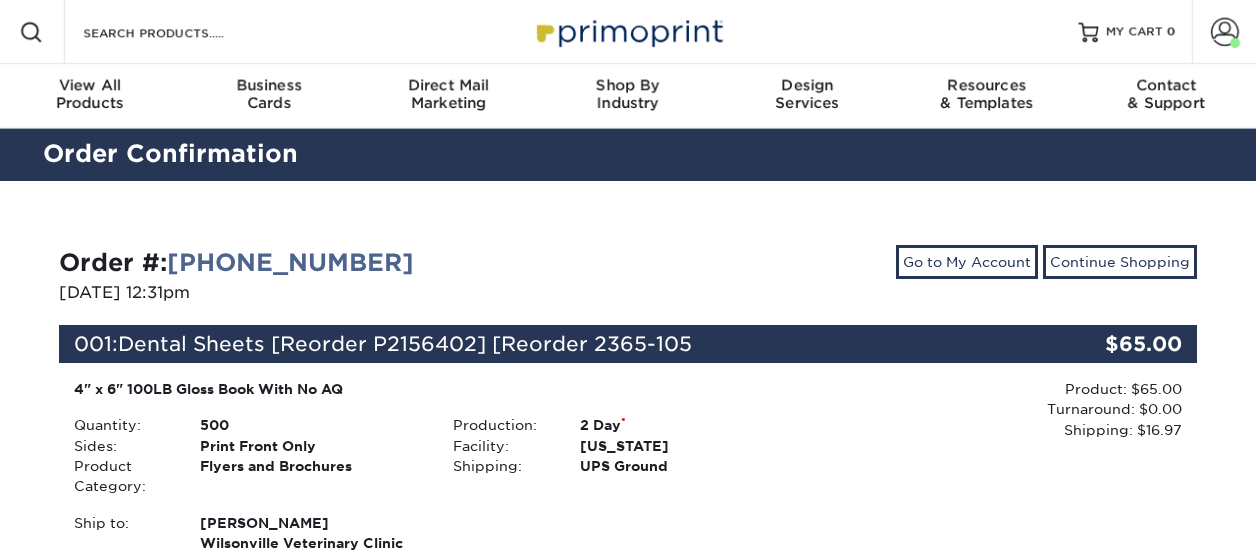 scroll, scrollTop: 0, scrollLeft: 0, axis: both 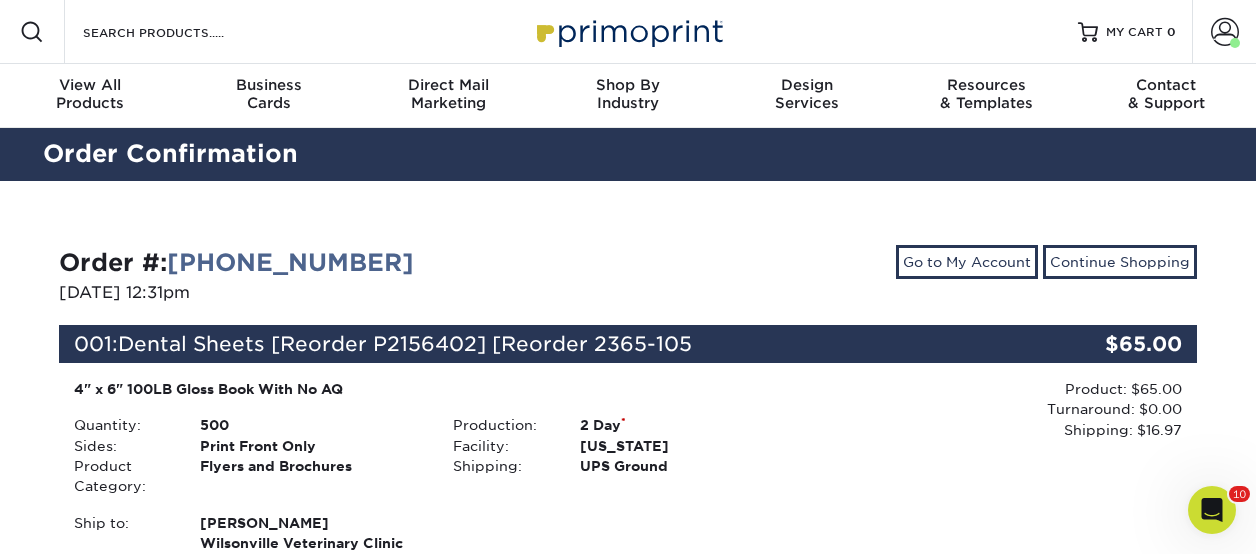 click at bounding box center (1212, 510) 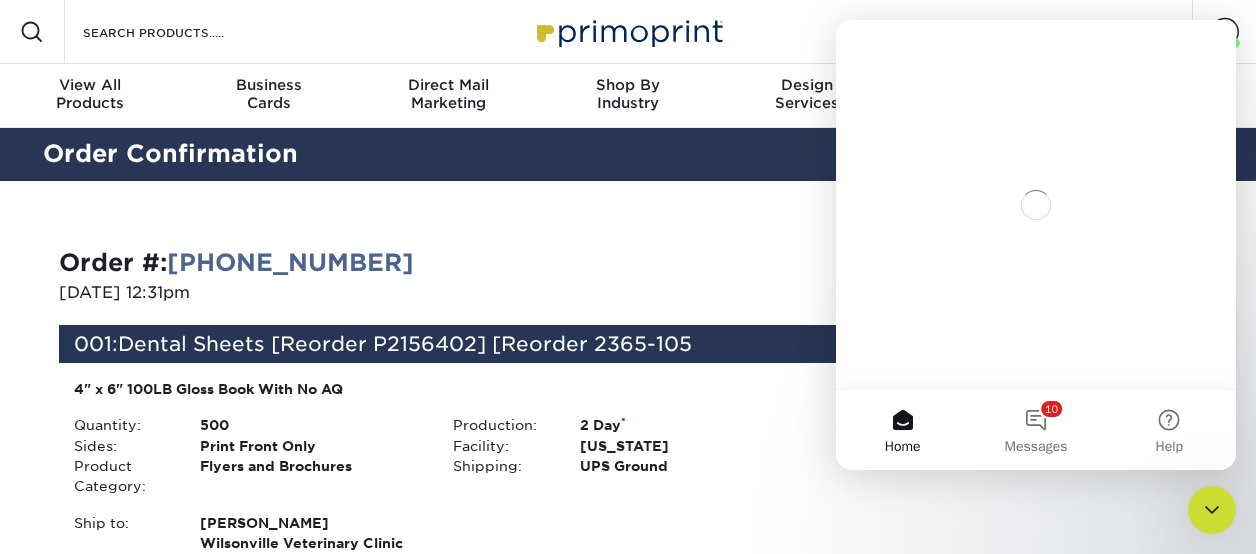 scroll, scrollTop: 0, scrollLeft: 0, axis: both 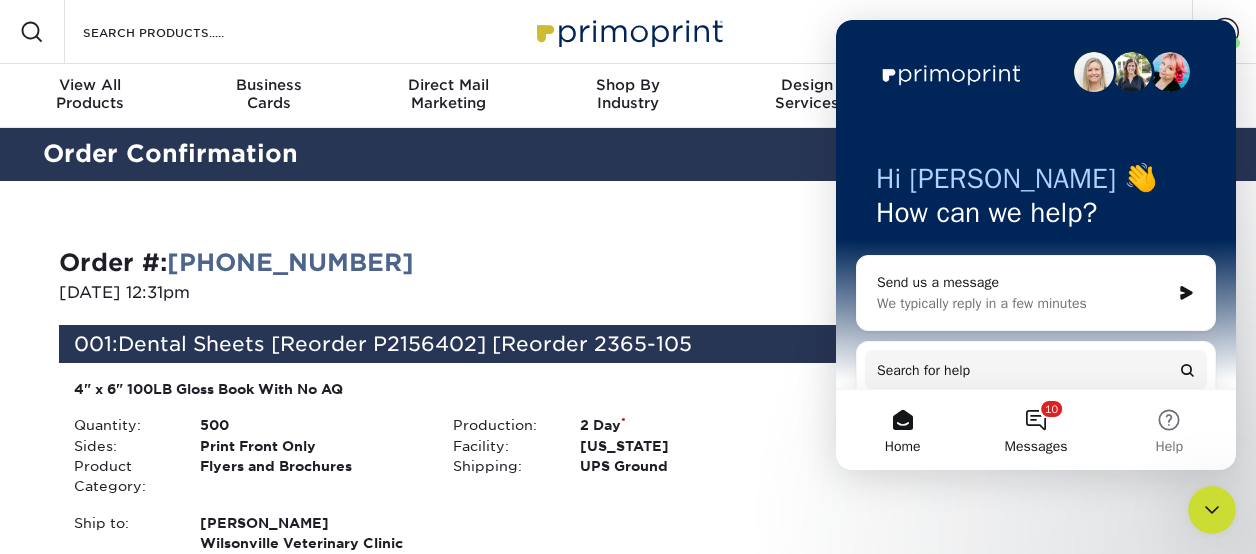 click on "10 Messages" at bounding box center [1035, 430] 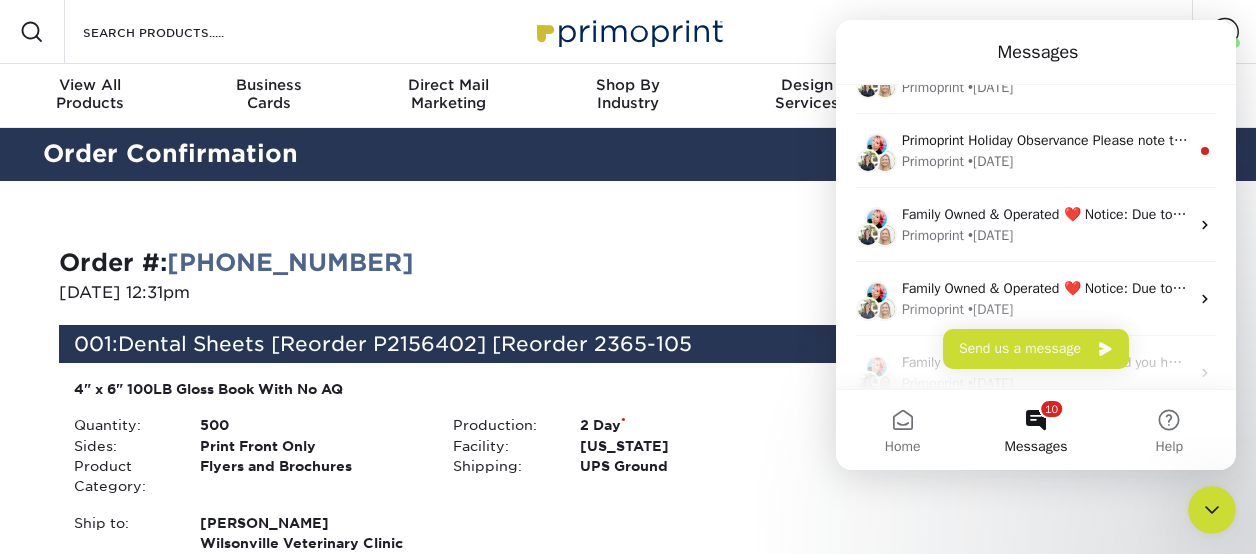 scroll, scrollTop: 300, scrollLeft: 0, axis: vertical 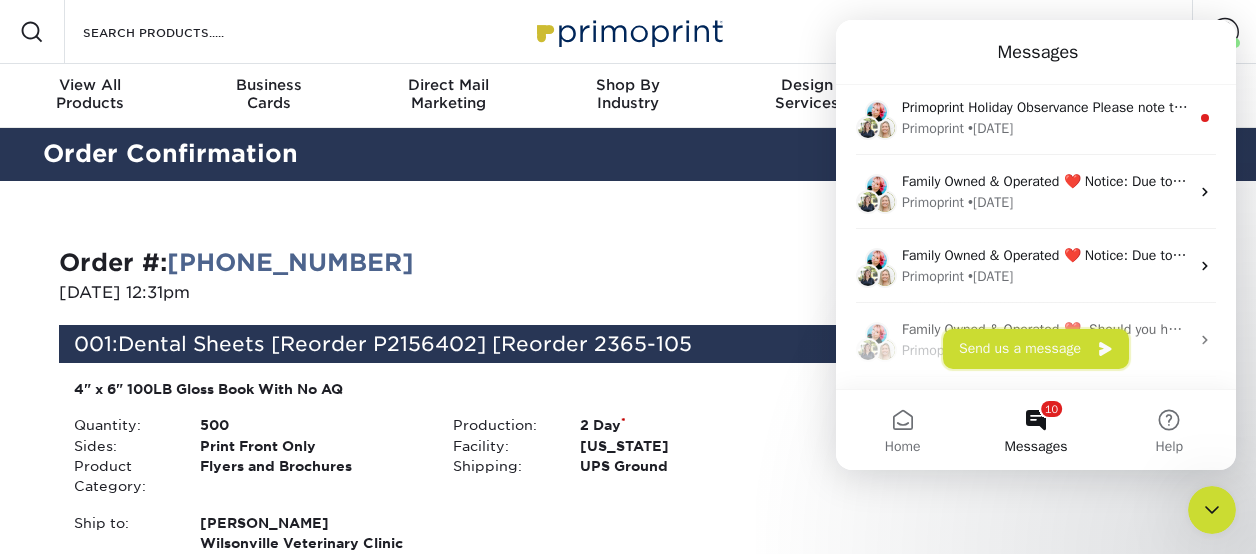 click on "Send us a message" at bounding box center [1036, 349] 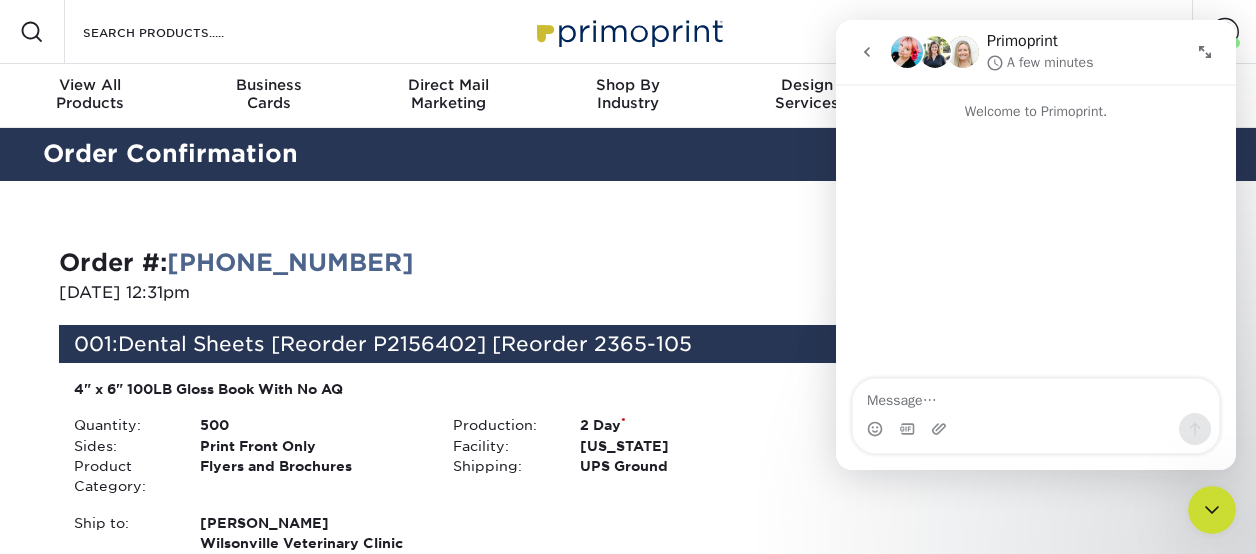 click at bounding box center (1036, 396) 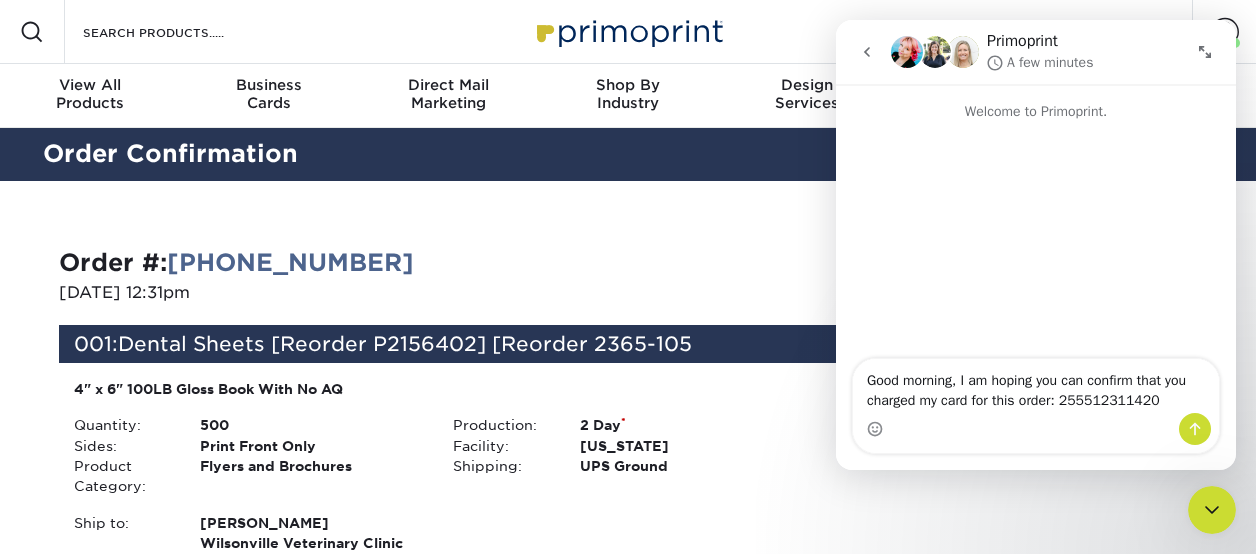 type on "Good morning, I am hoping you can confirm that you charged my card for this order: 2555123114202" 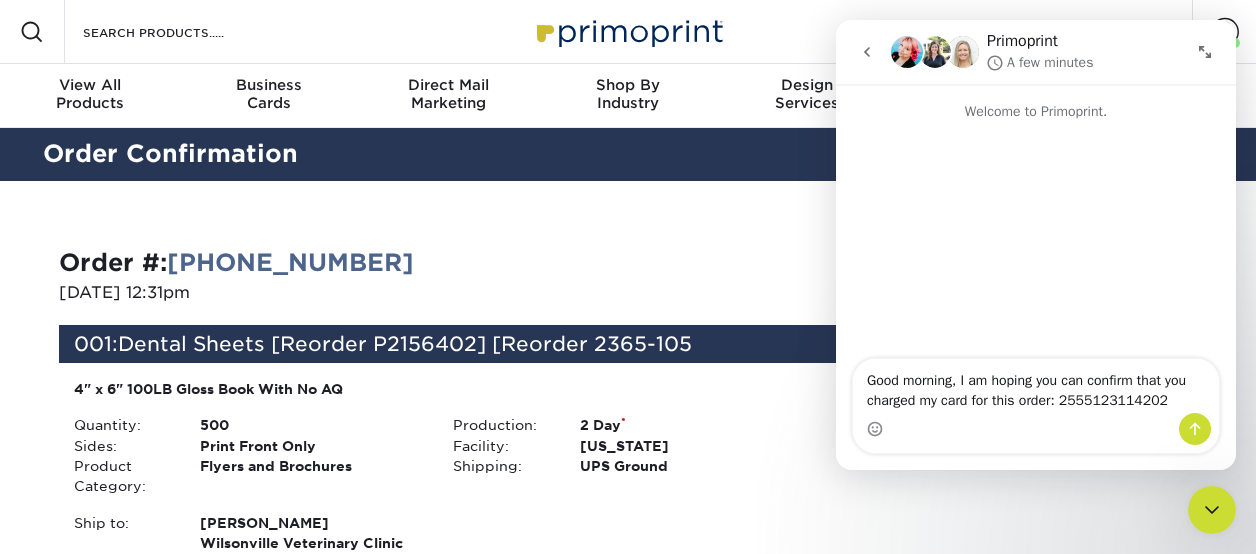 type 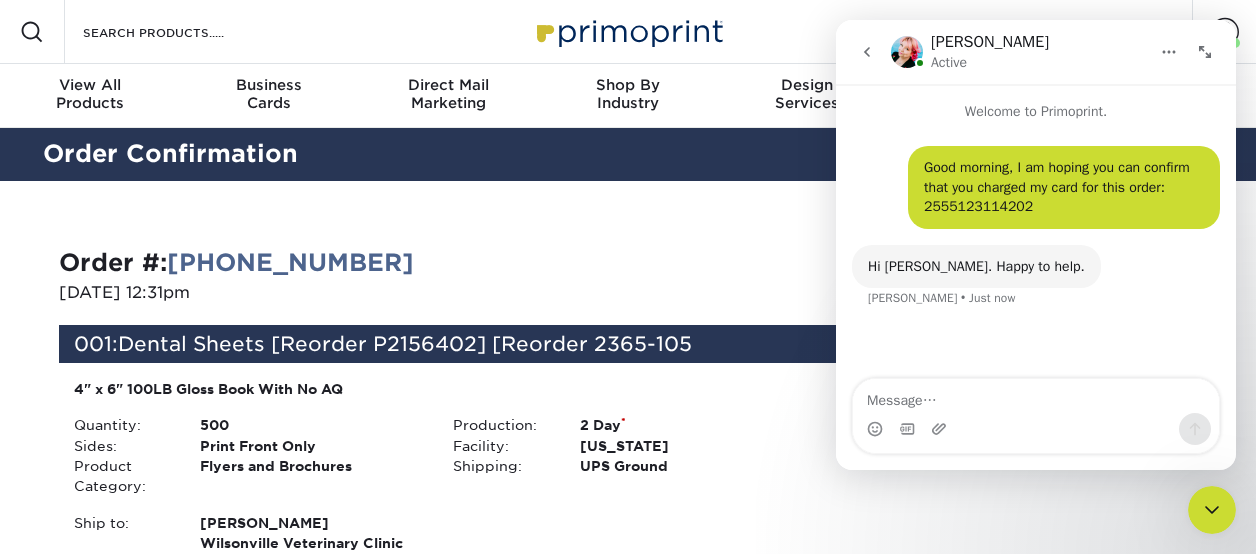 scroll, scrollTop: 0, scrollLeft: 0, axis: both 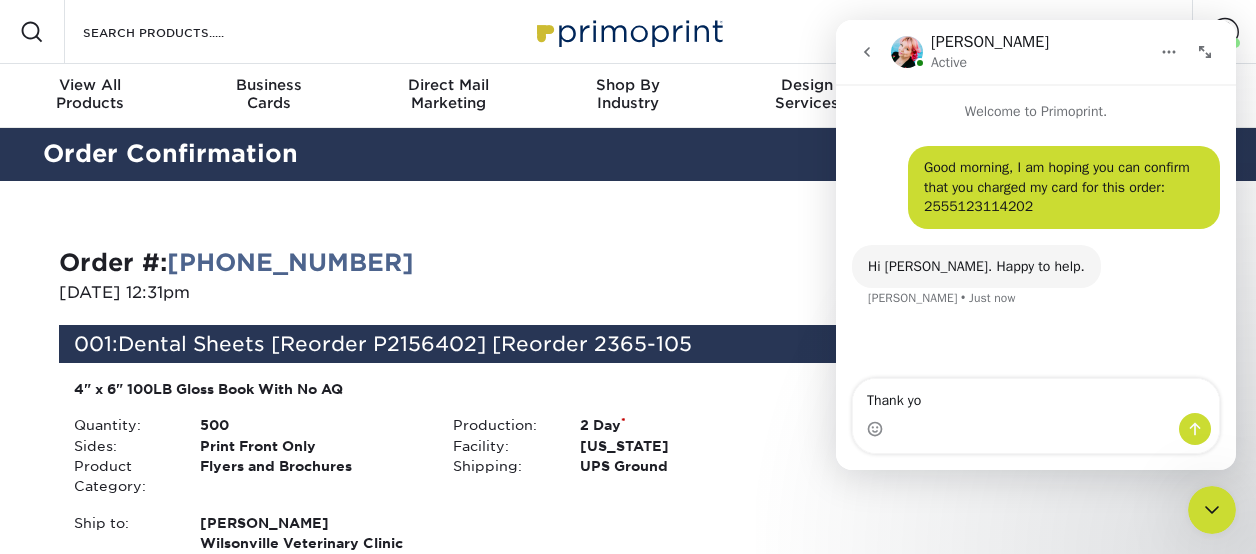 type on "Thank you" 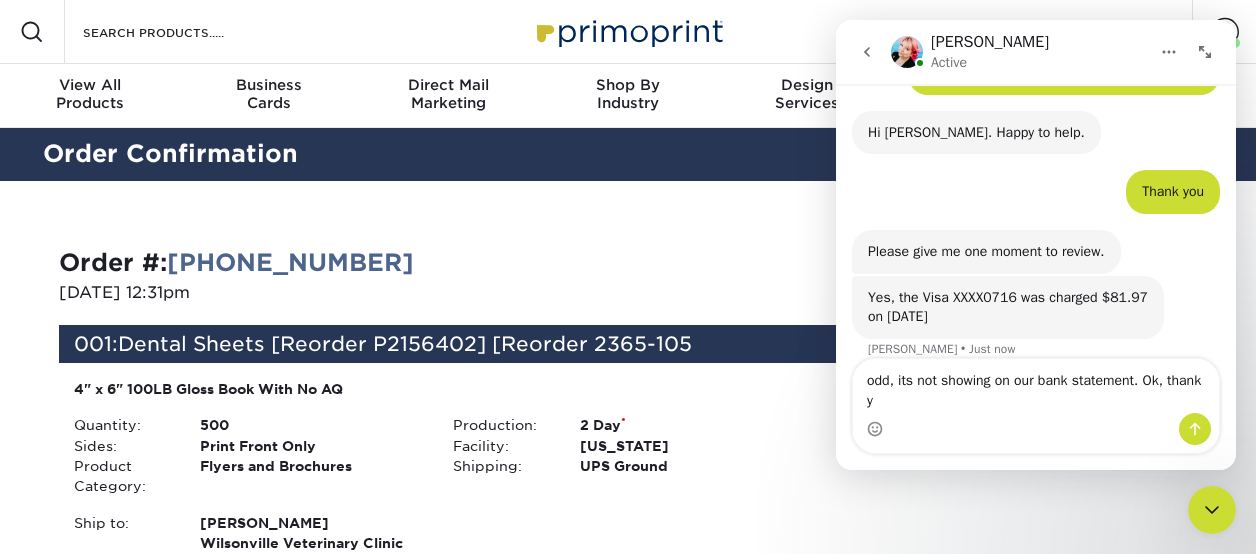 scroll, scrollTop: 154, scrollLeft: 0, axis: vertical 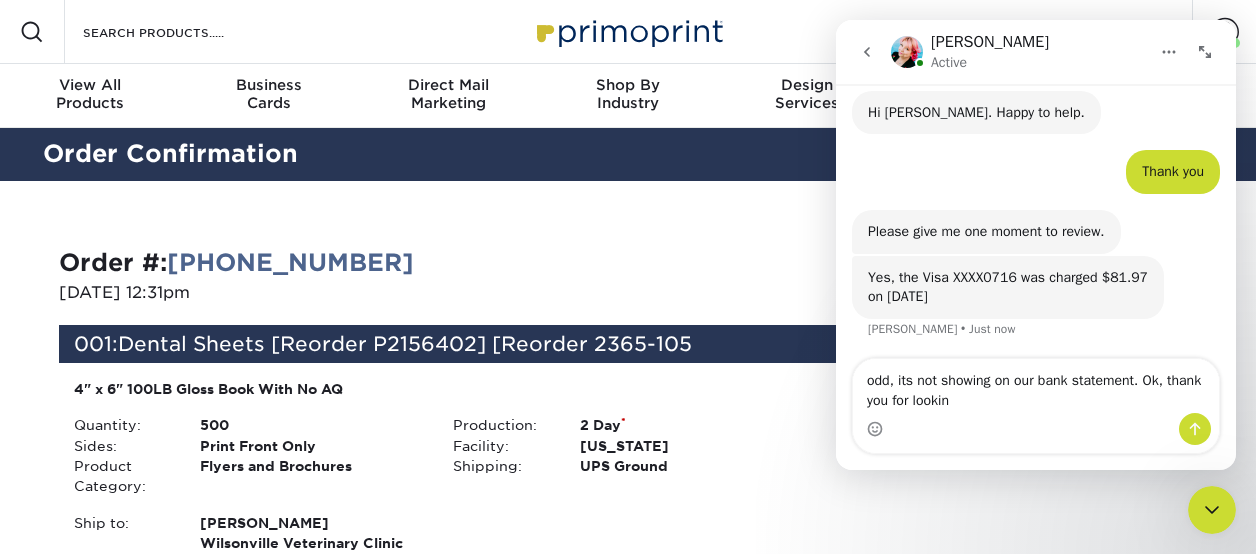 type on "odd, its not showing on our bank statement. Ok, thank you for looking" 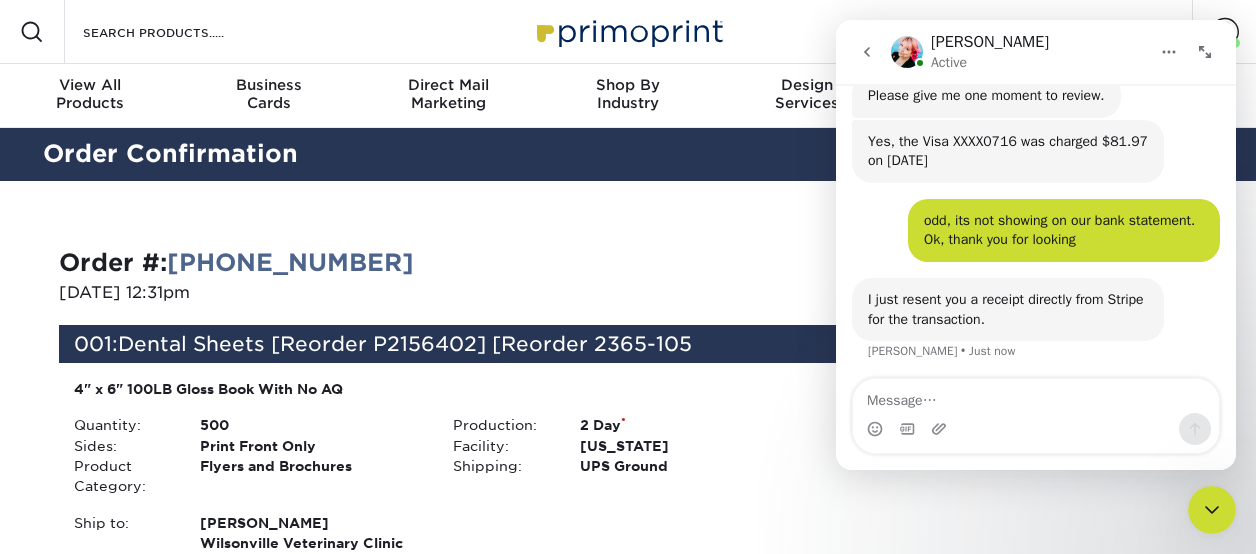 scroll, scrollTop: 292, scrollLeft: 0, axis: vertical 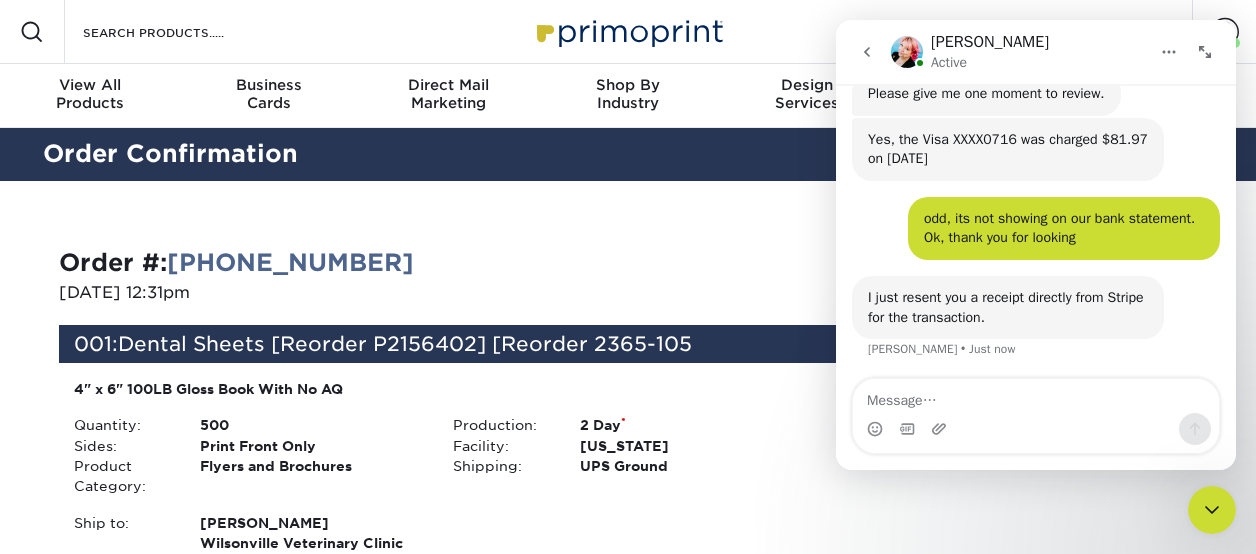 click at bounding box center (1036, 396) 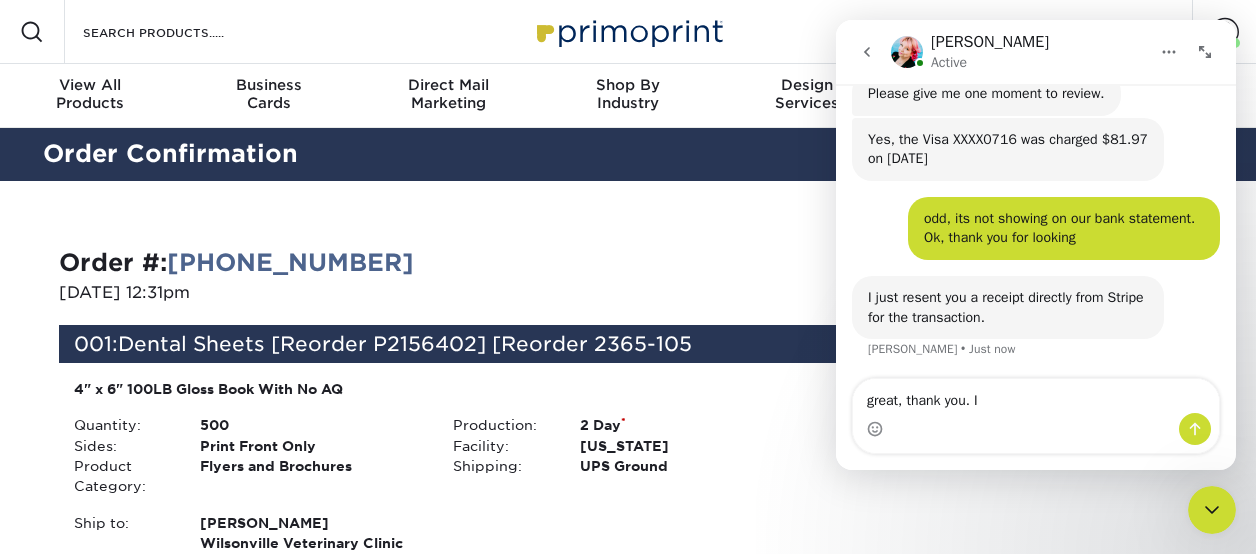 type on "great, thank you." 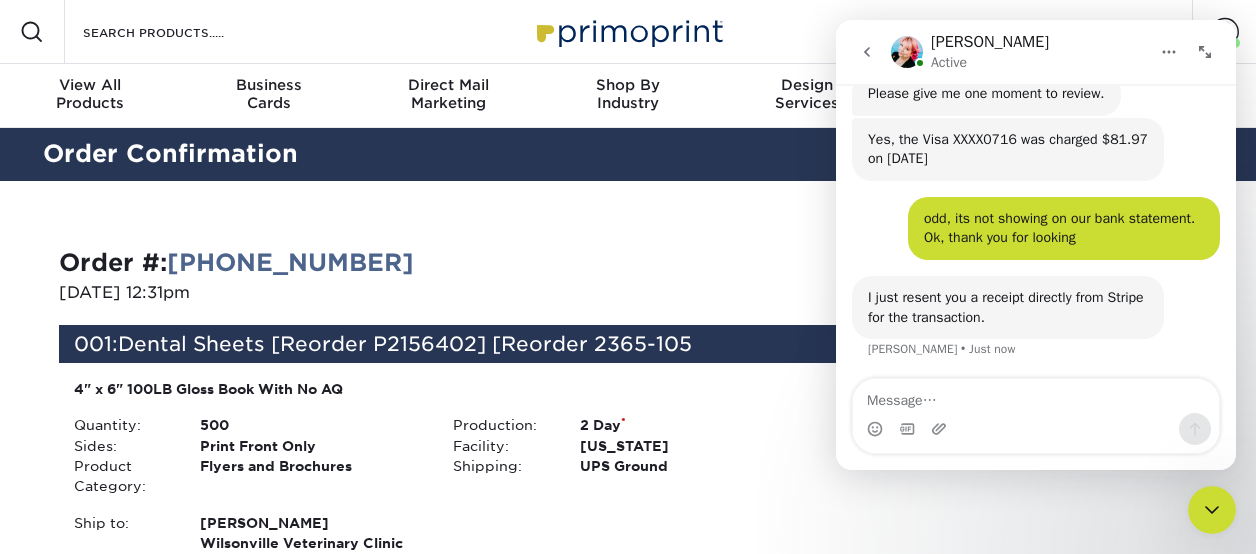 scroll, scrollTop: 352, scrollLeft: 0, axis: vertical 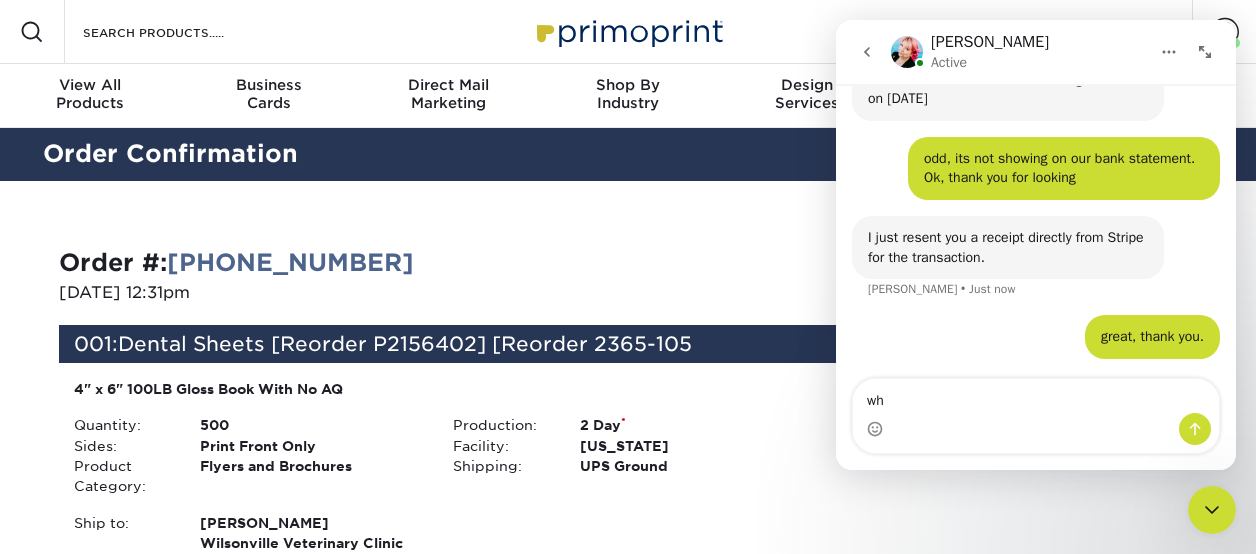 type on "w" 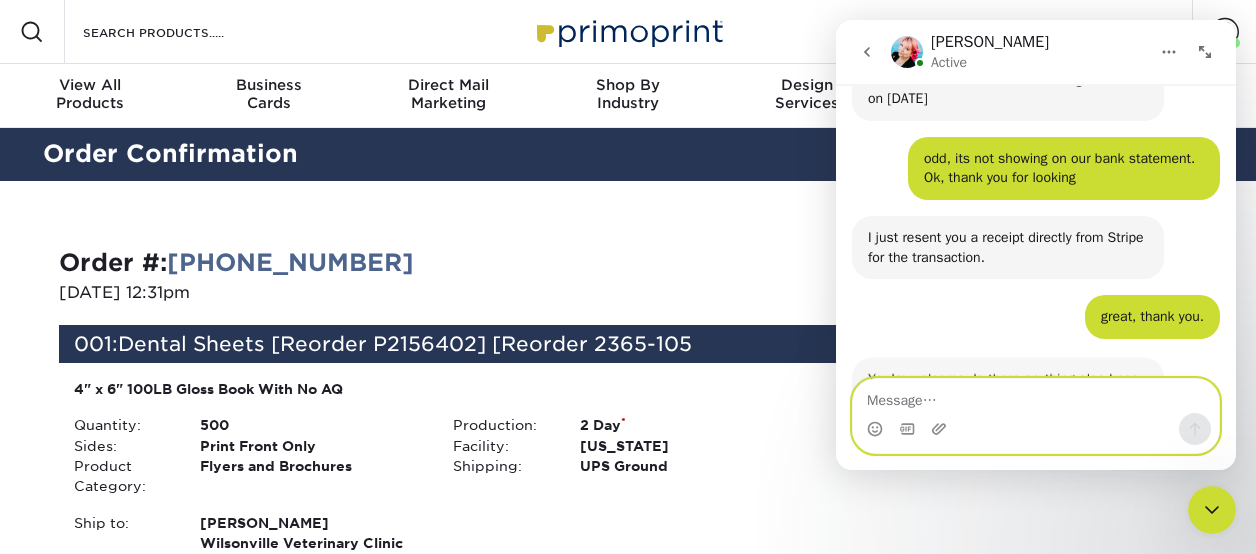 scroll, scrollTop: 432, scrollLeft: 0, axis: vertical 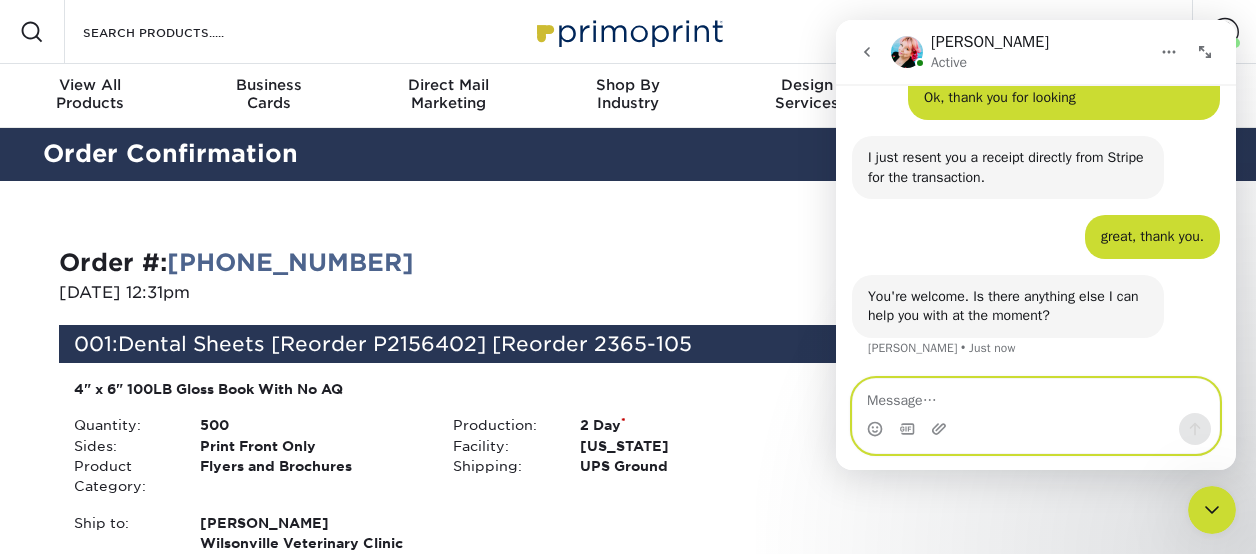 click at bounding box center (1036, 396) 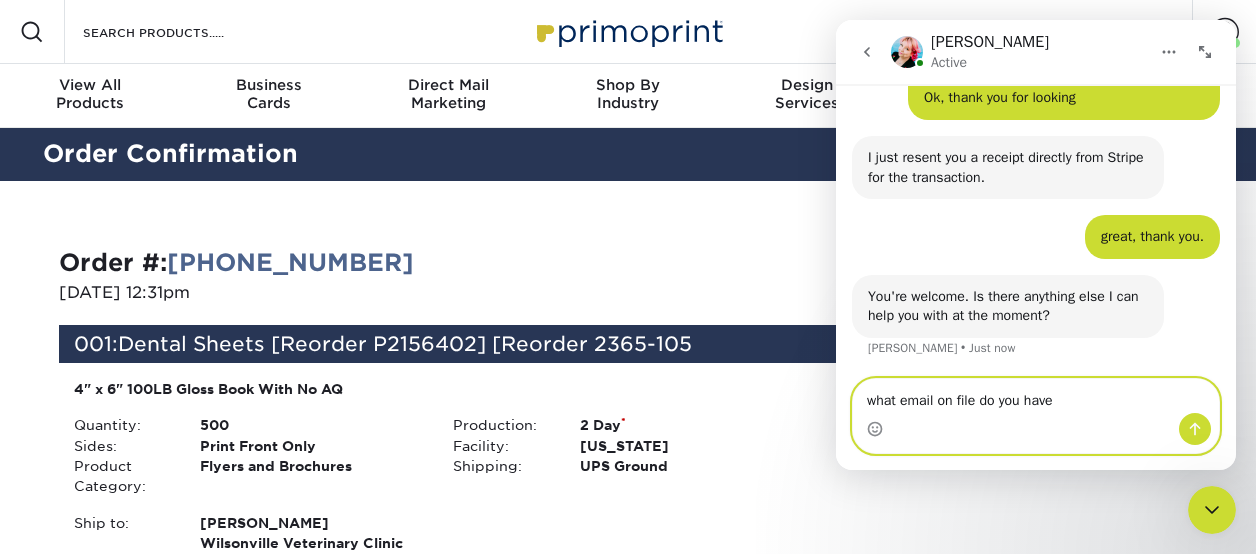 type on "what email on file do you have?" 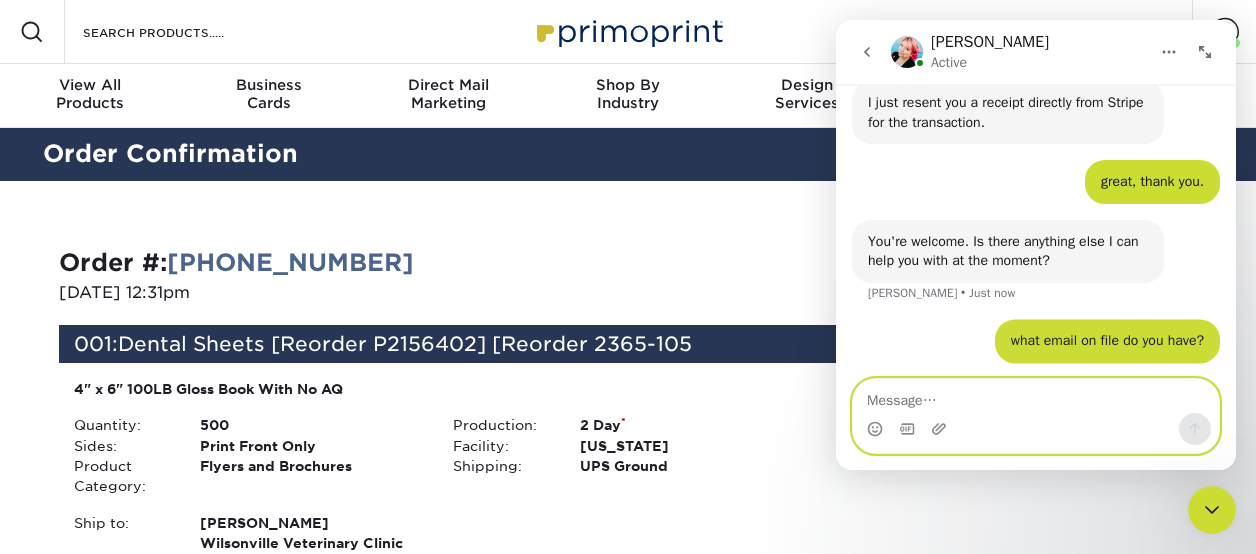 scroll, scrollTop: 491, scrollLeft: 0, axis: vertical 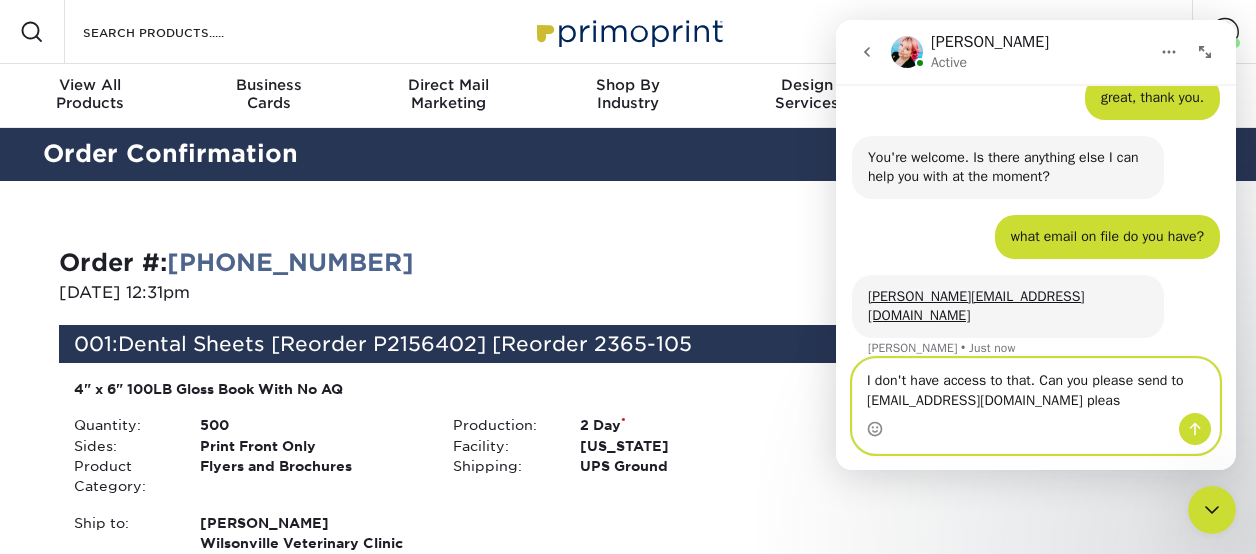 type on "I don't have access to that. Can you please send to [EMAIL_ADDRESS][DOMAIN_NAME] please" 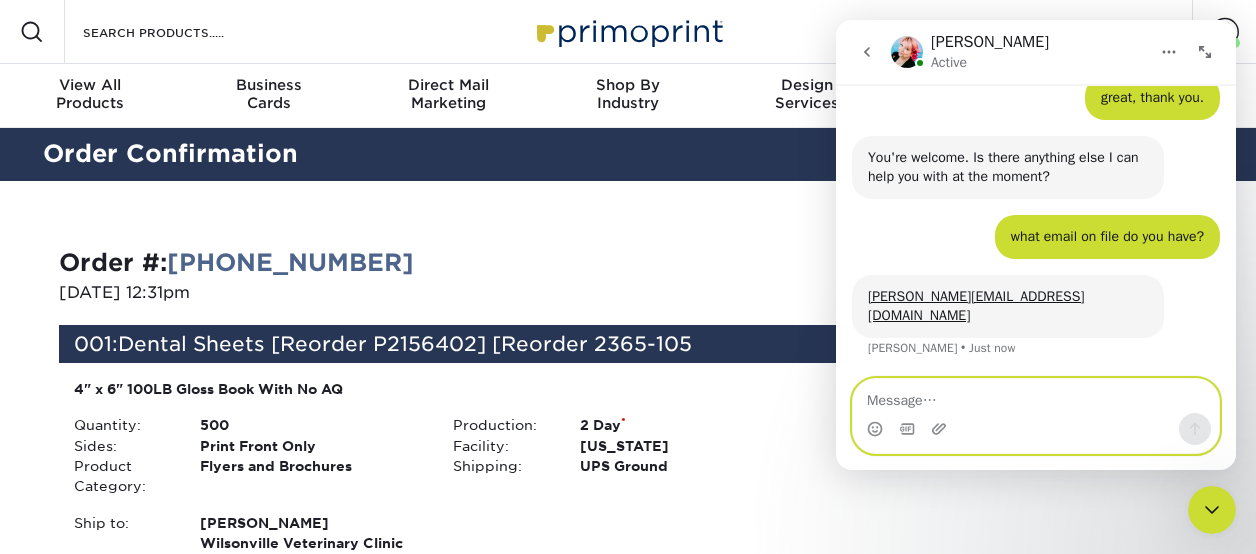 scroll, scrollTop: 630, scrollLeft: 0, axis: vertical 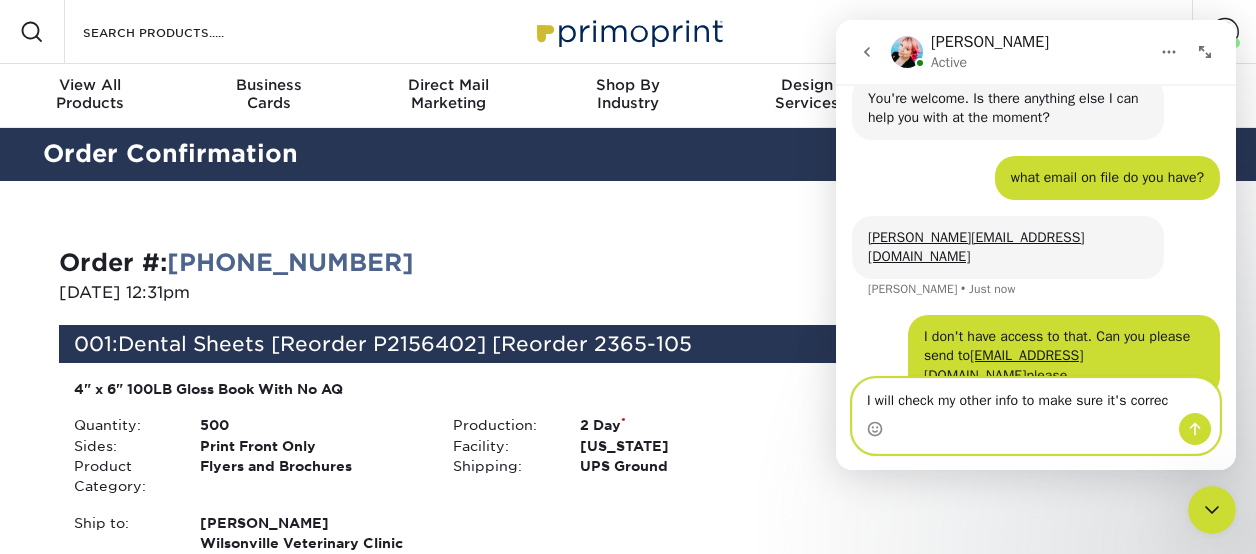 type on "I will check my other info to make sure it's correct" 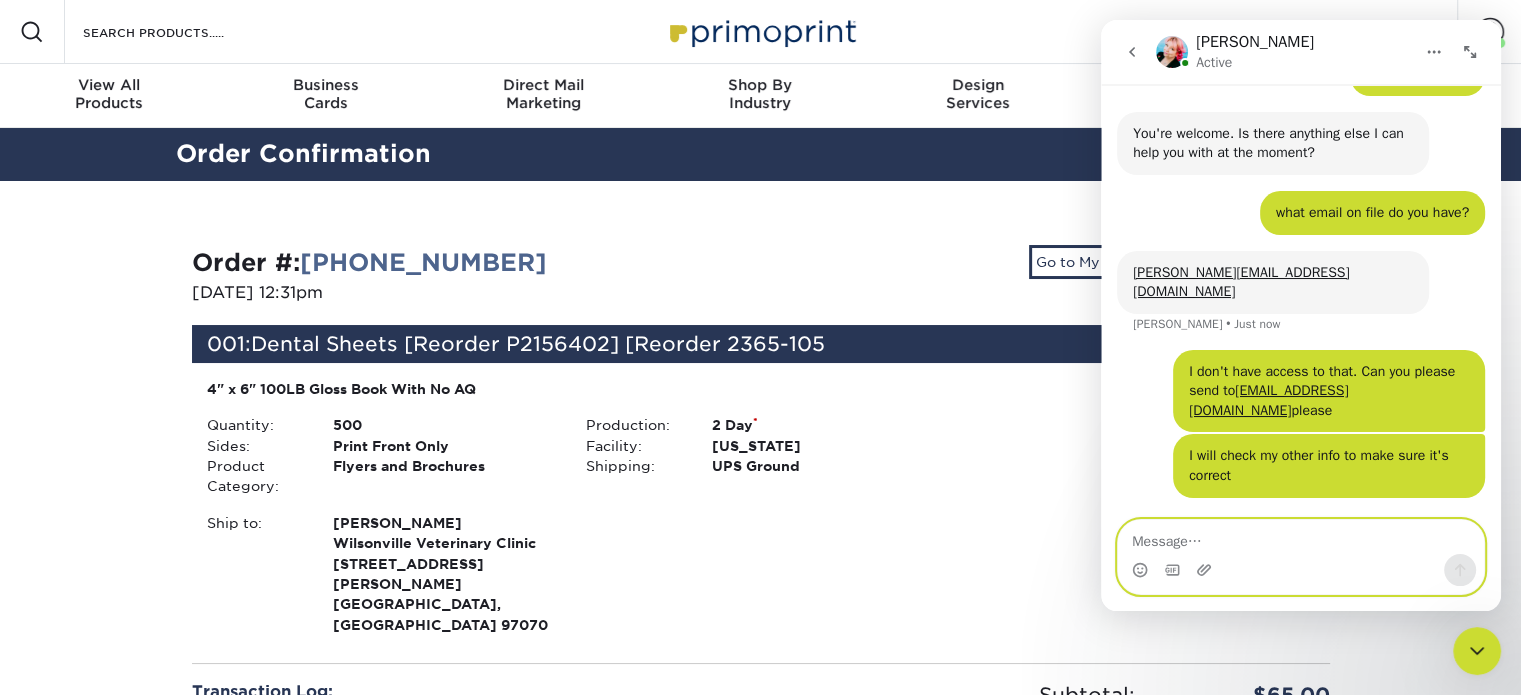 scroll, scrollTop: 554, scrollLeft: 0, axis: vertical 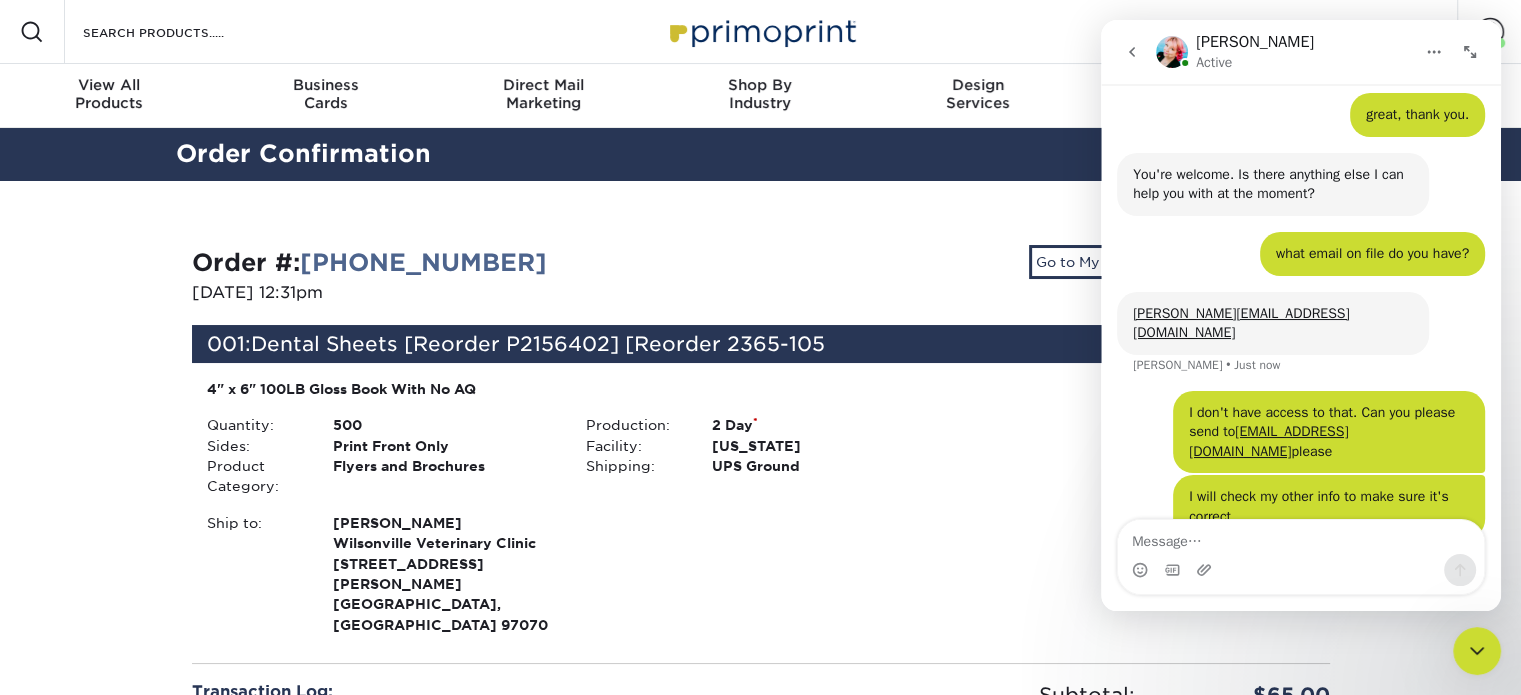 click on "Resources Menu
Search Products
Account
Welcome,   [PERSON_NAME] Client
Account Dashboard
Active Orders
Order History
Logout
MY CART" at bounding box center (760, 32) 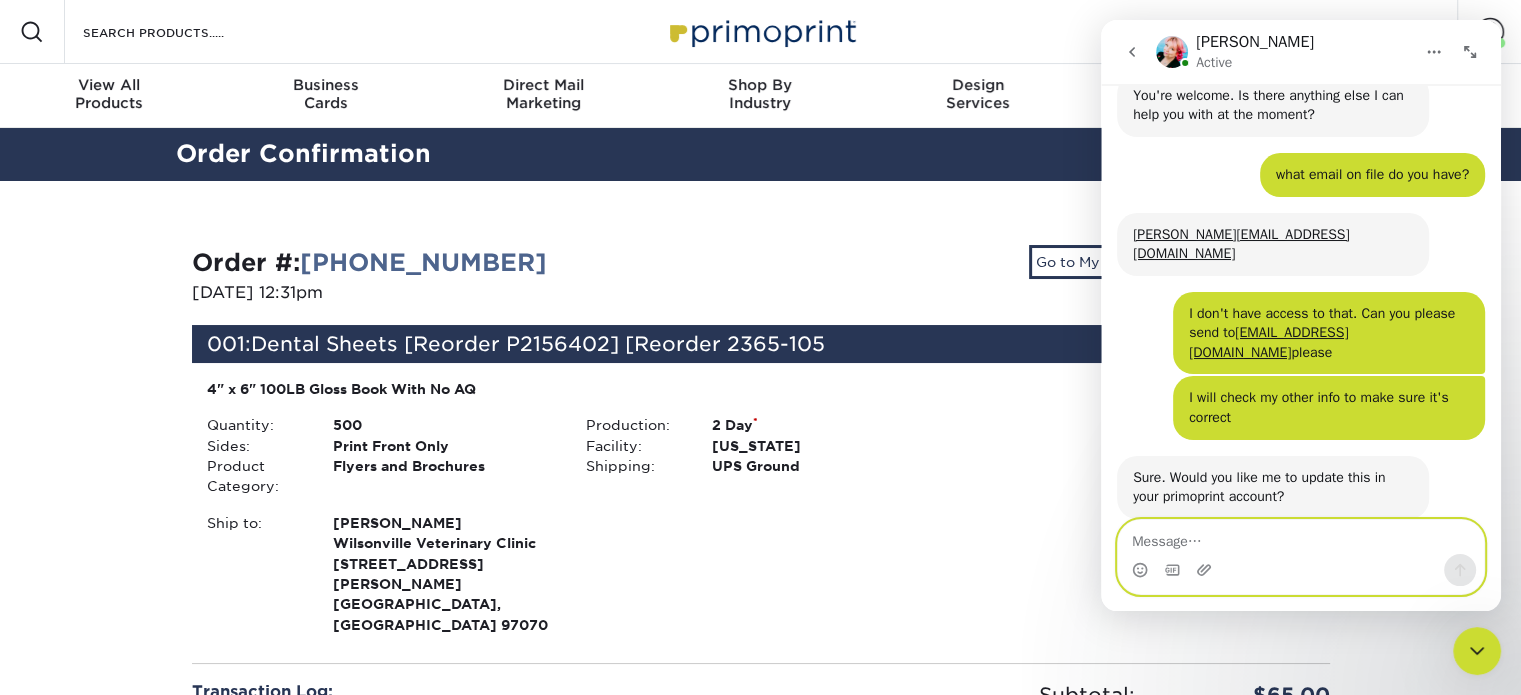 click at bounding box center (1301, 537) 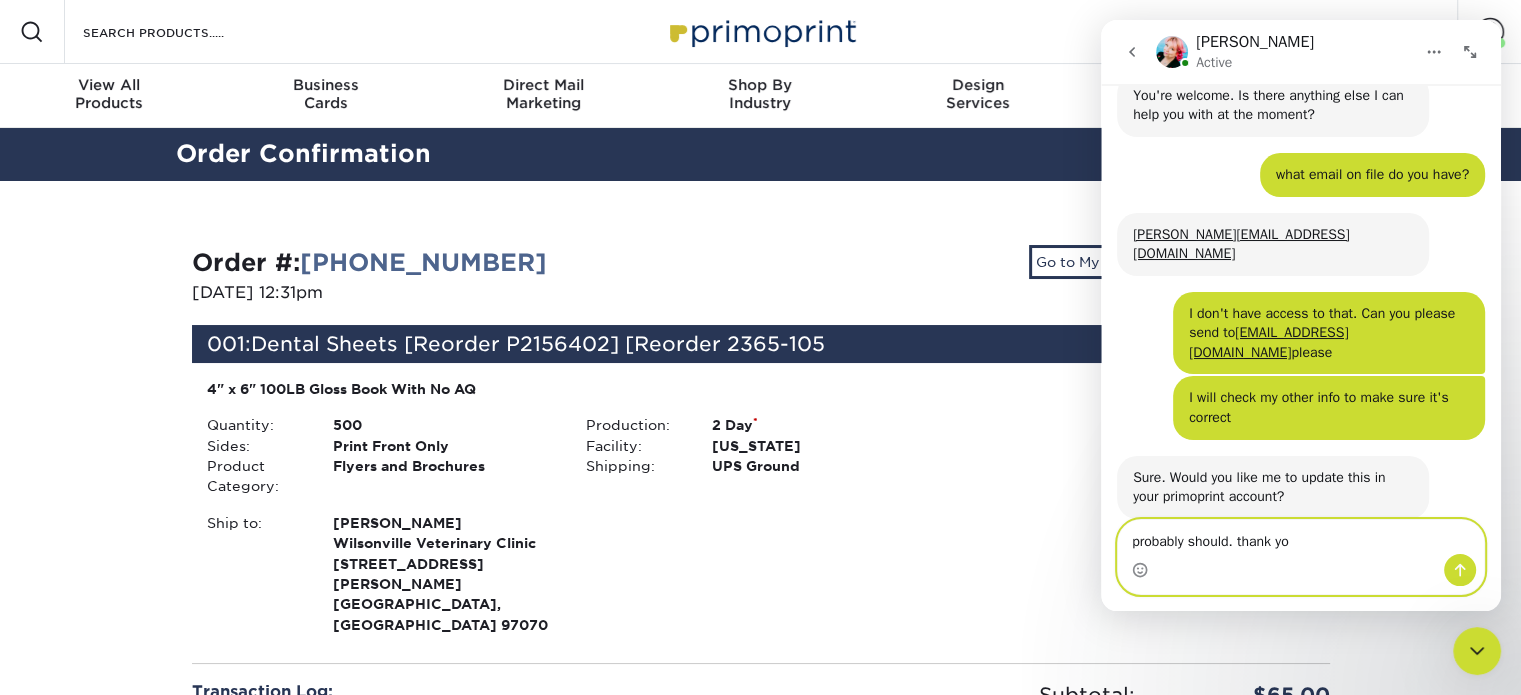 type on "probably should. thank you" 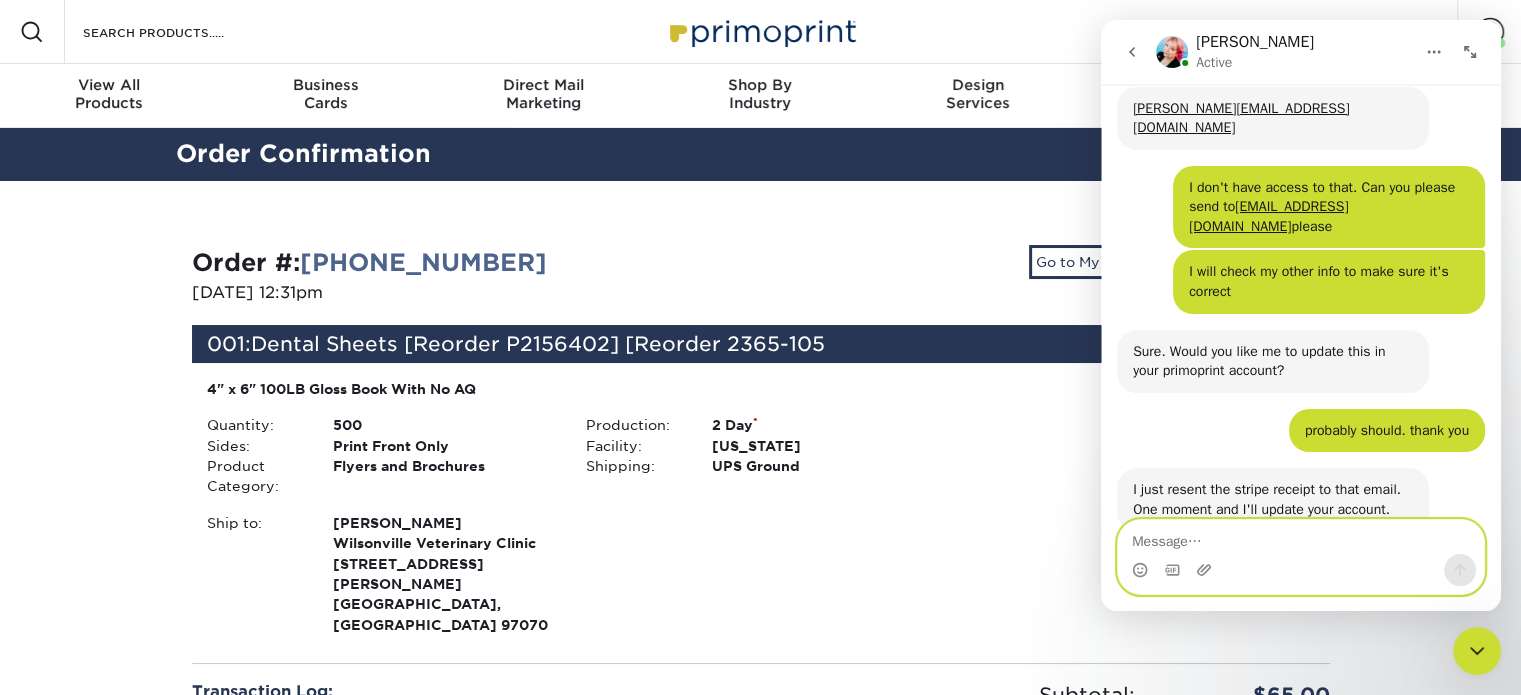 scroll, scrollTop: 772, scrollLeft: 0, axis: vertical 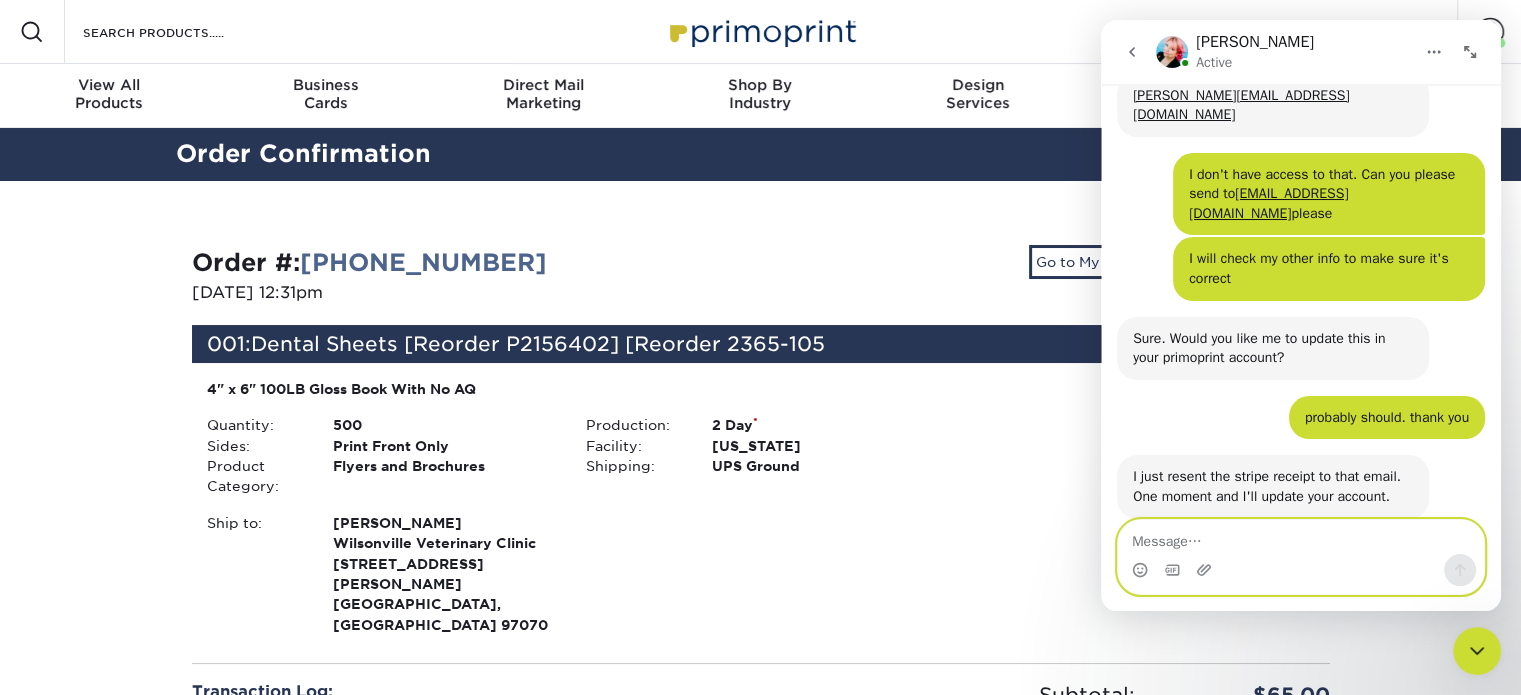 click at bounding box center [1301, 537] 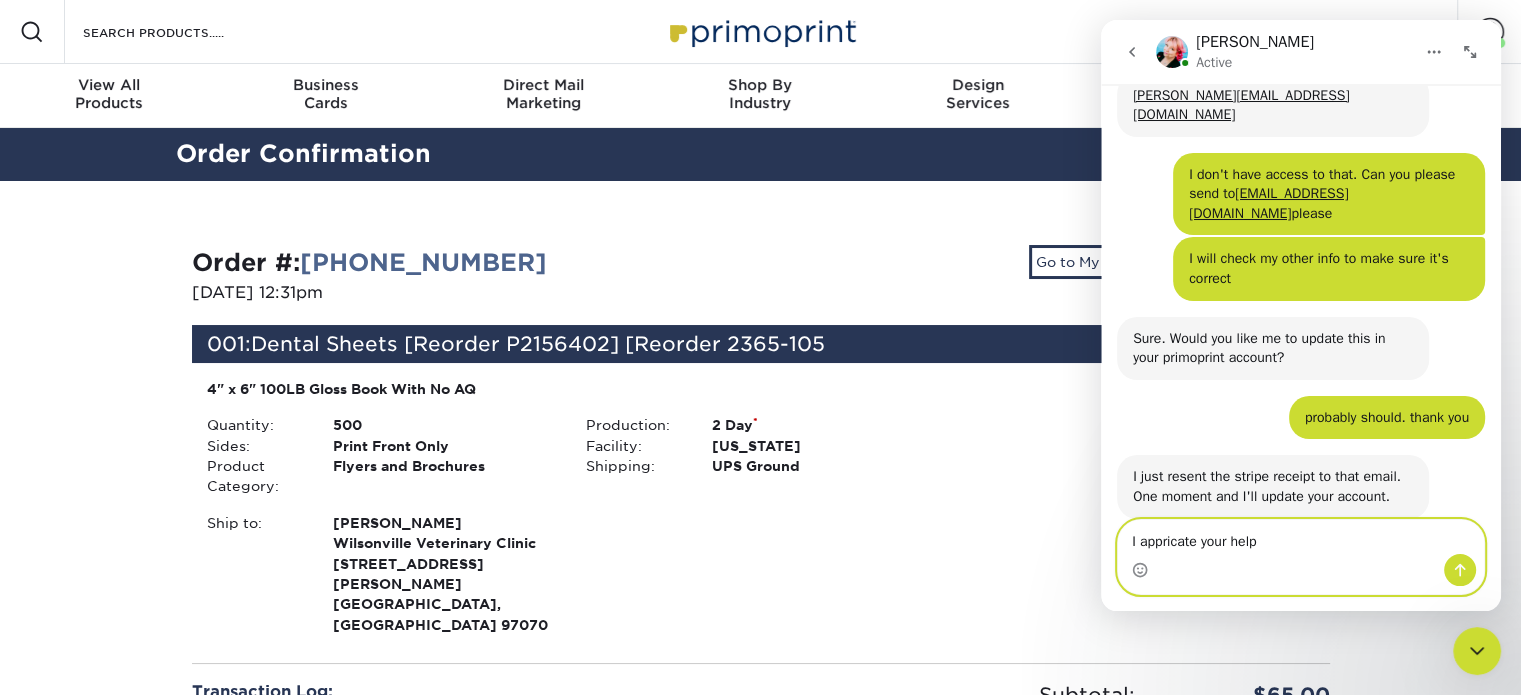 type on "I apricate your help" 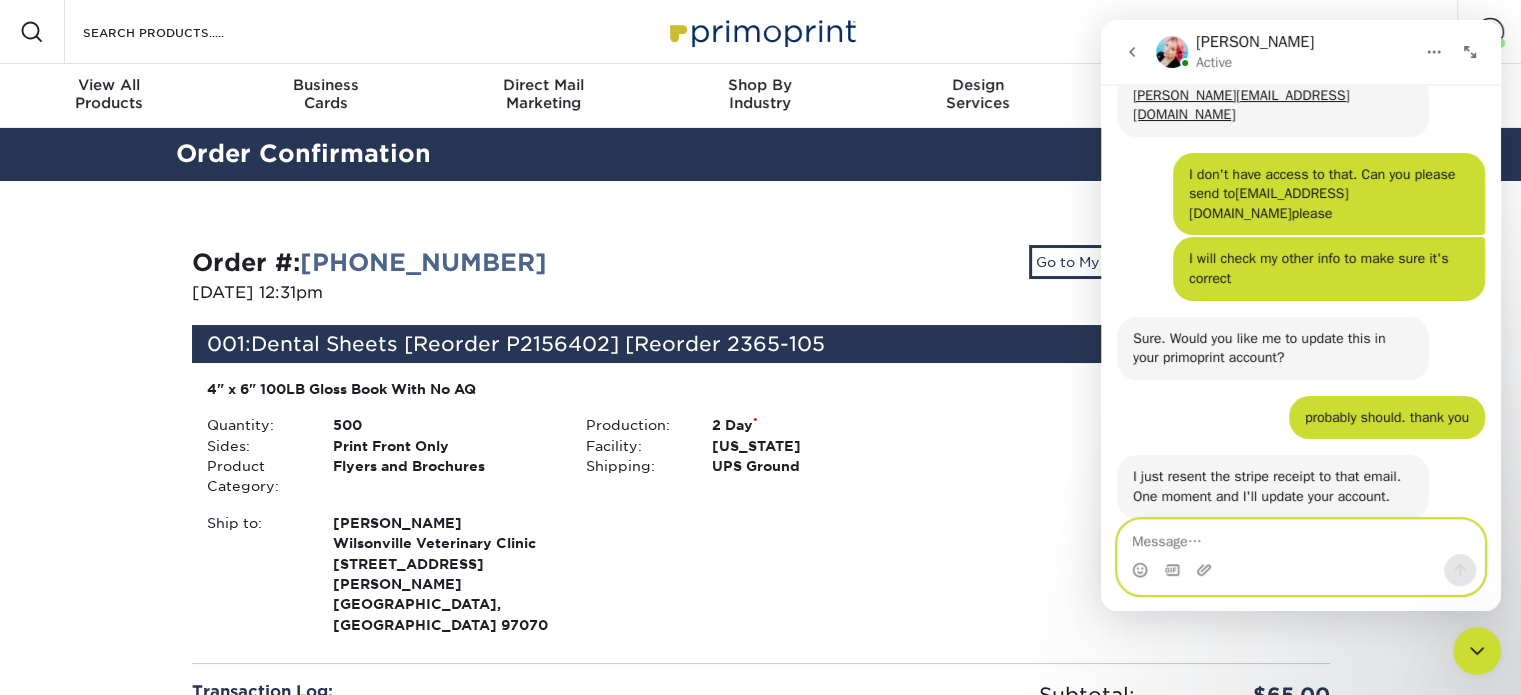 scroll, scrollTop: 832, scrollLeft: 0, axis: vertical 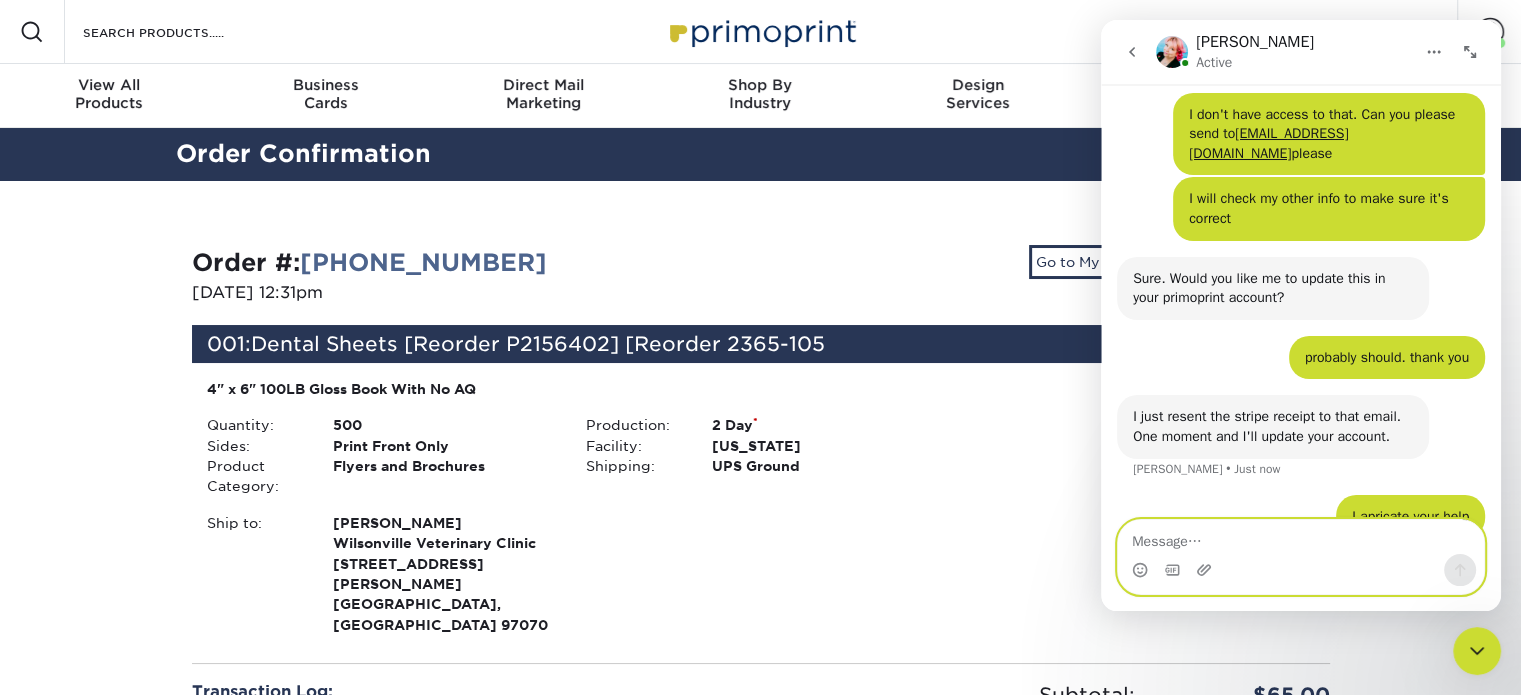 click at bounding box center [1301, 537] 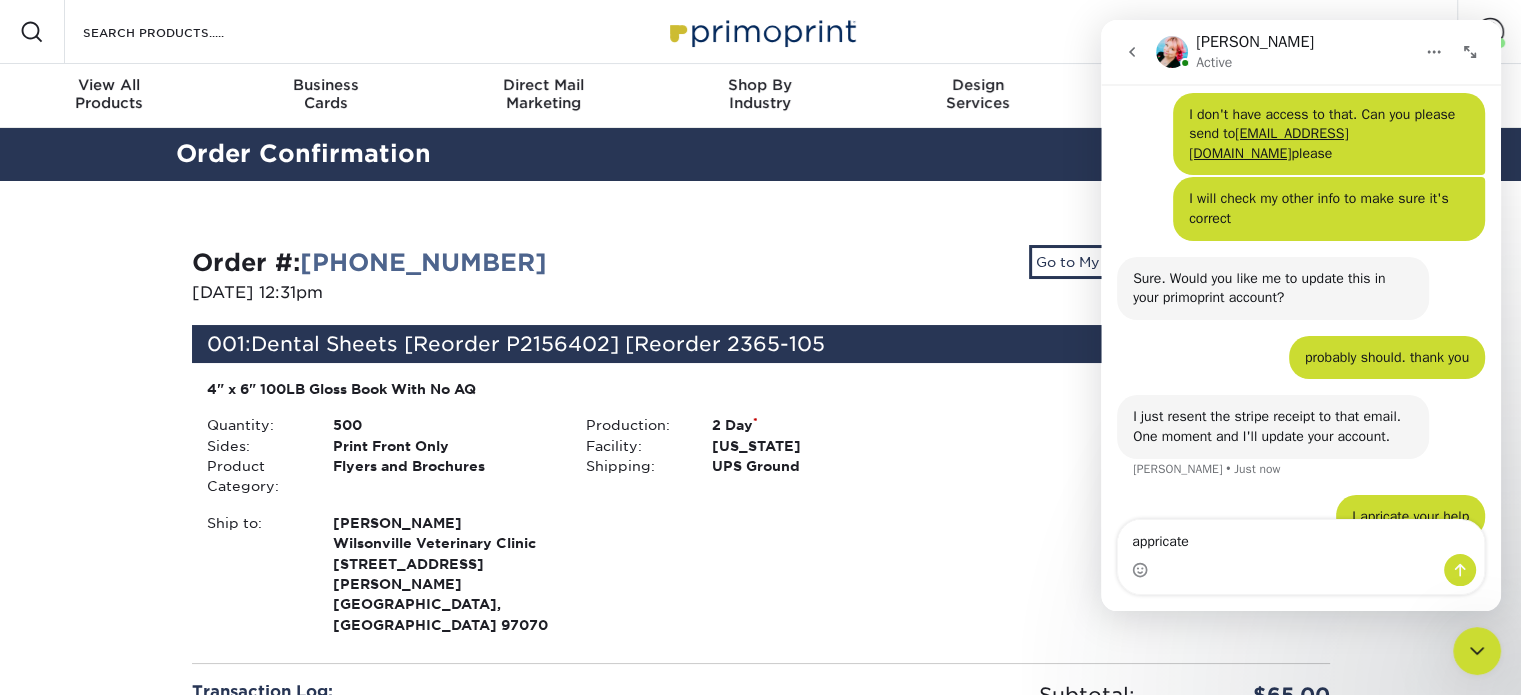 drag, startPoint x: 1144, startPoint y: 543, endPoint x: 1237, endPoint y: 559, distance: 94.36631 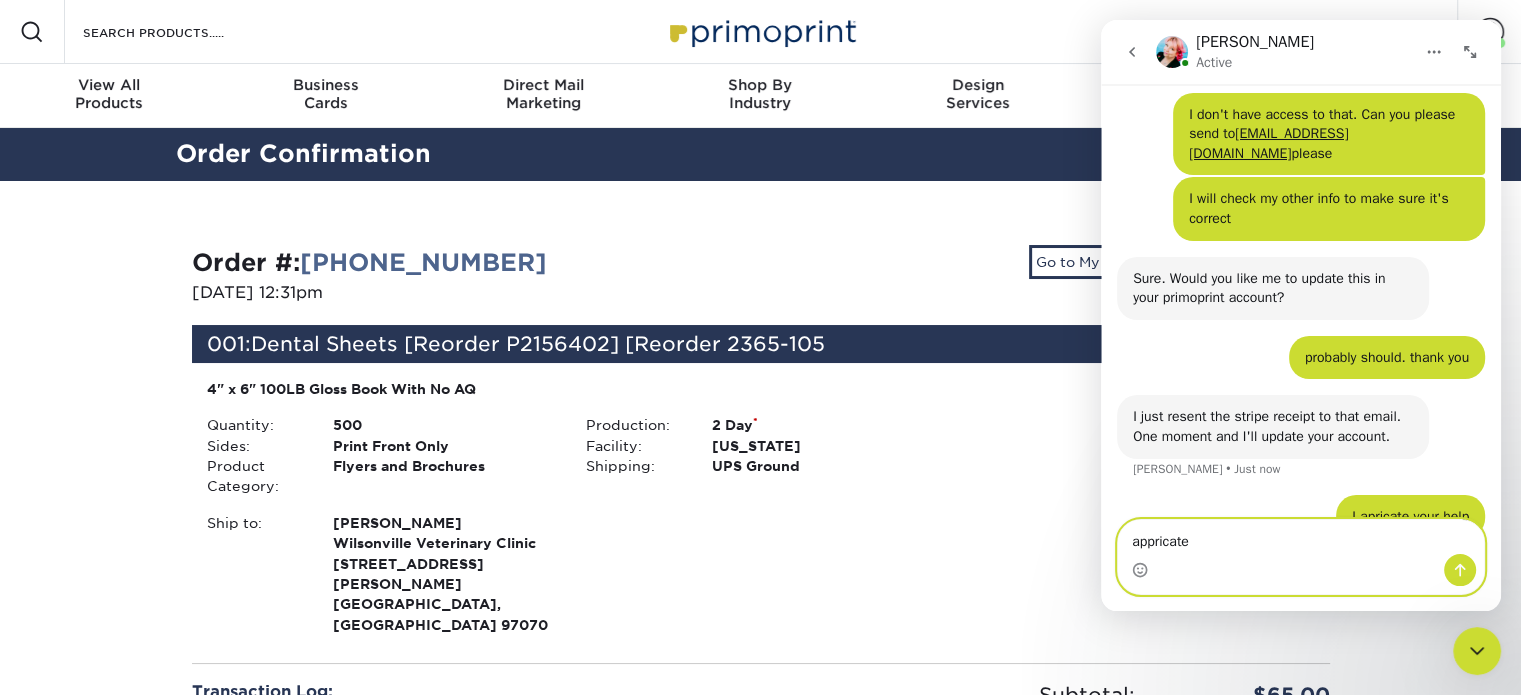 click on "appricate" at bounding box center (1301, 537) 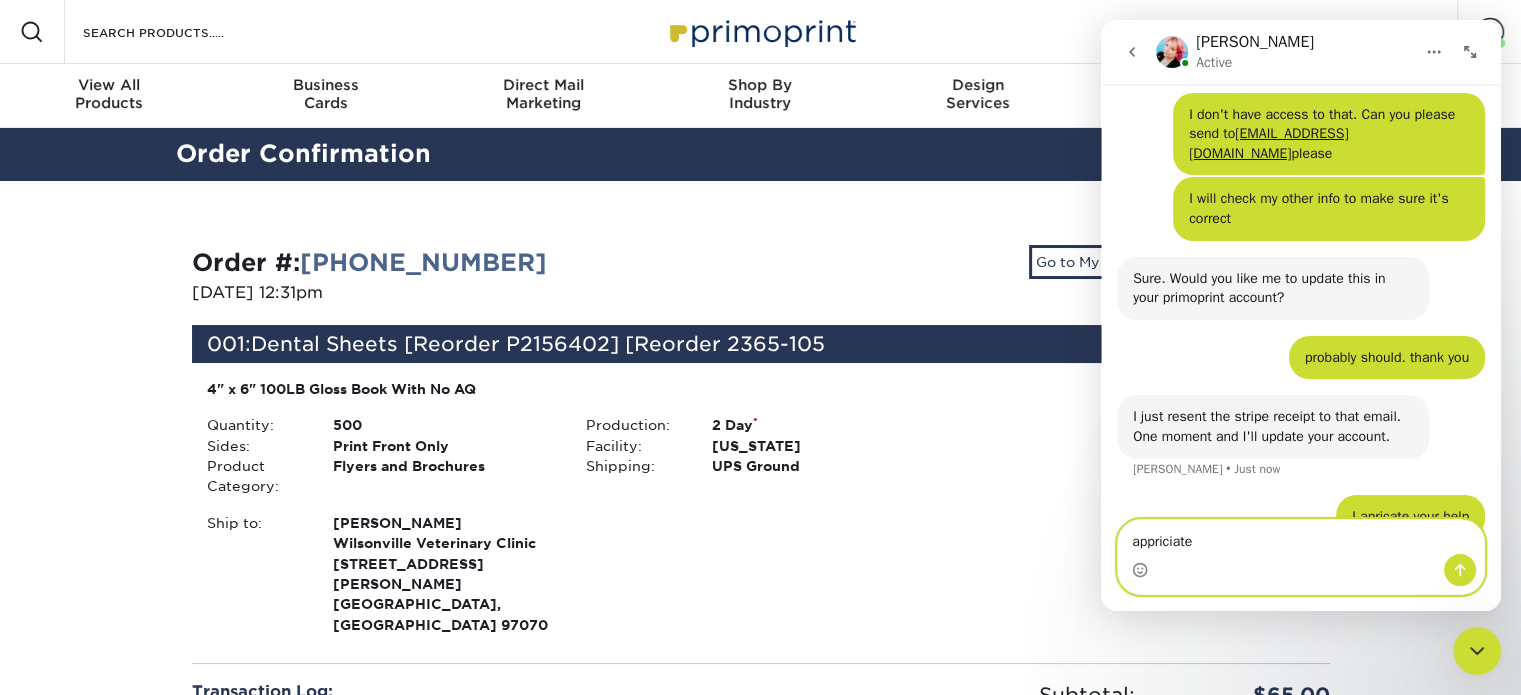 type on "appreciate" 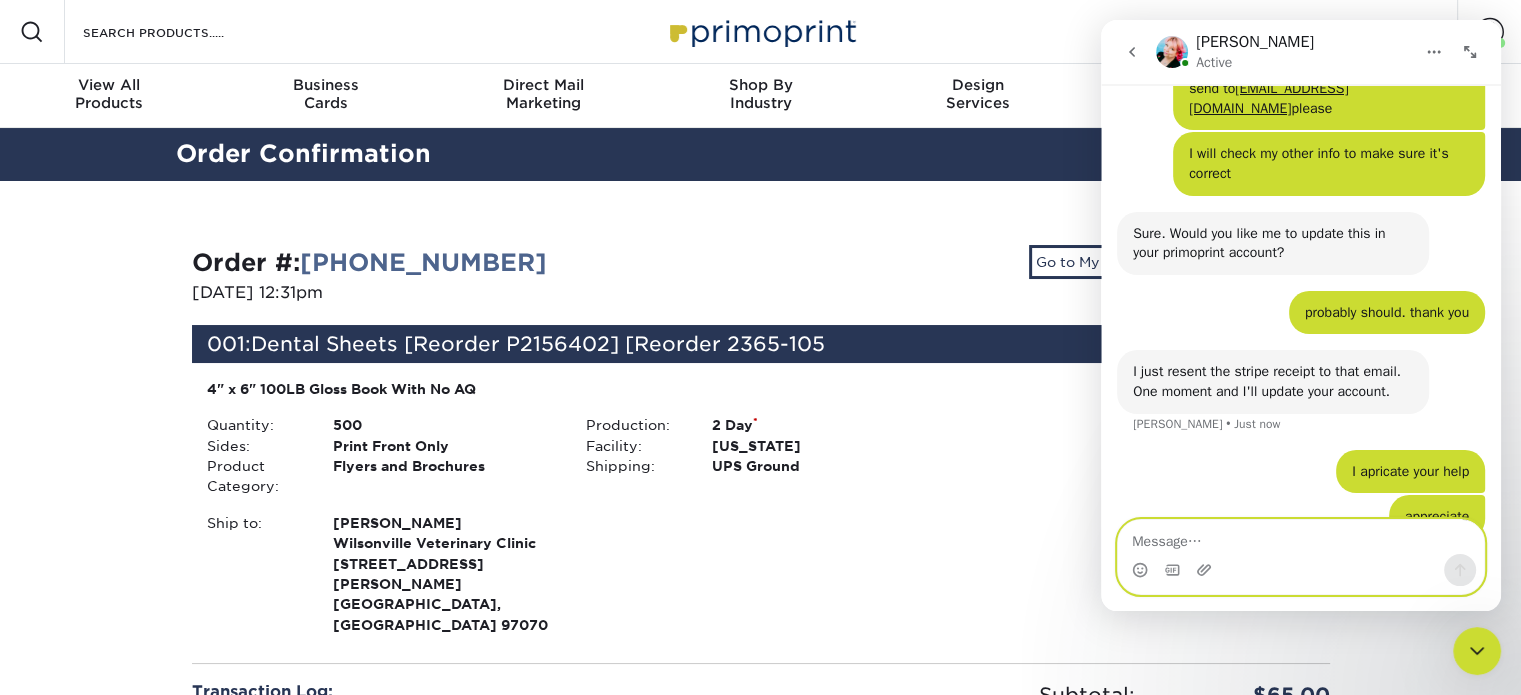 scroll, scrollTop: 954, scrollLeft: 0, axis: vertical 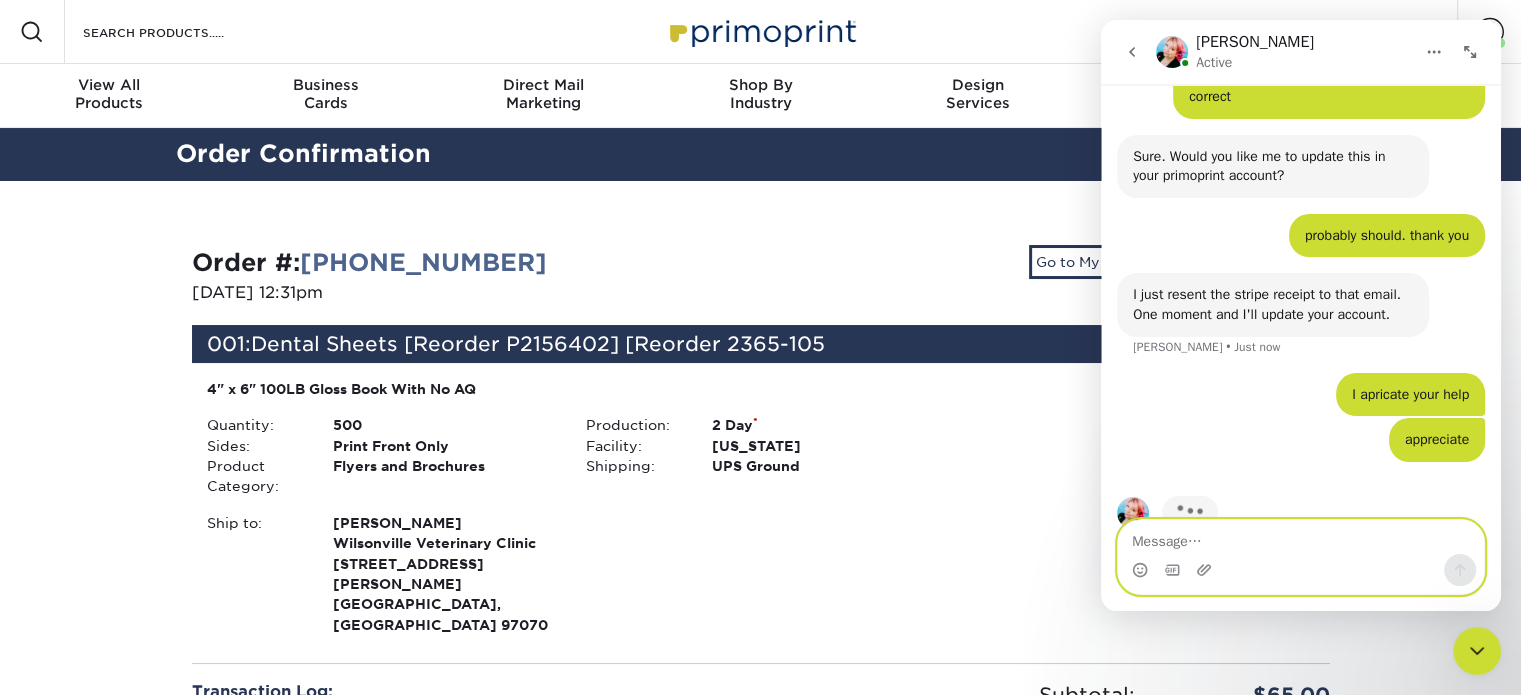 type 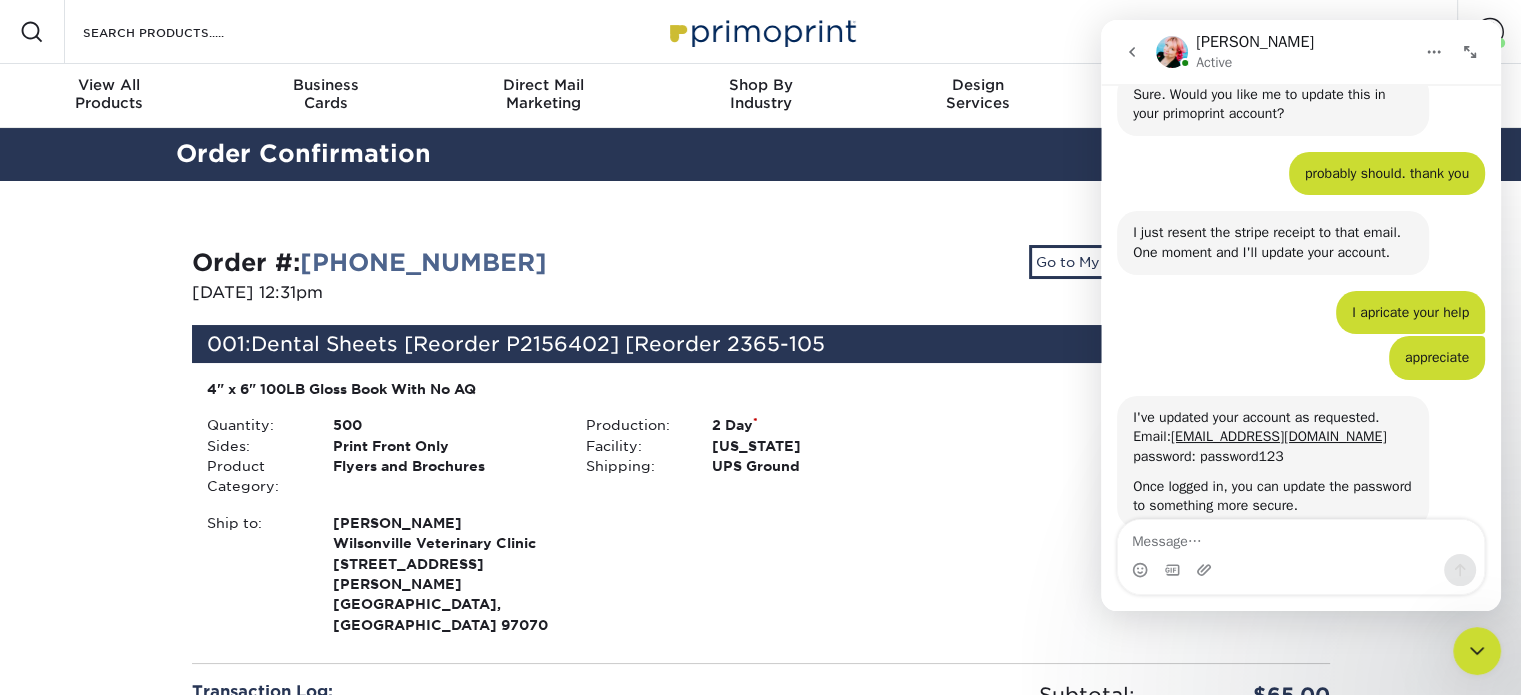 scroll, scrollTop: 1025, scrollLeft: 0, axis: vertical 